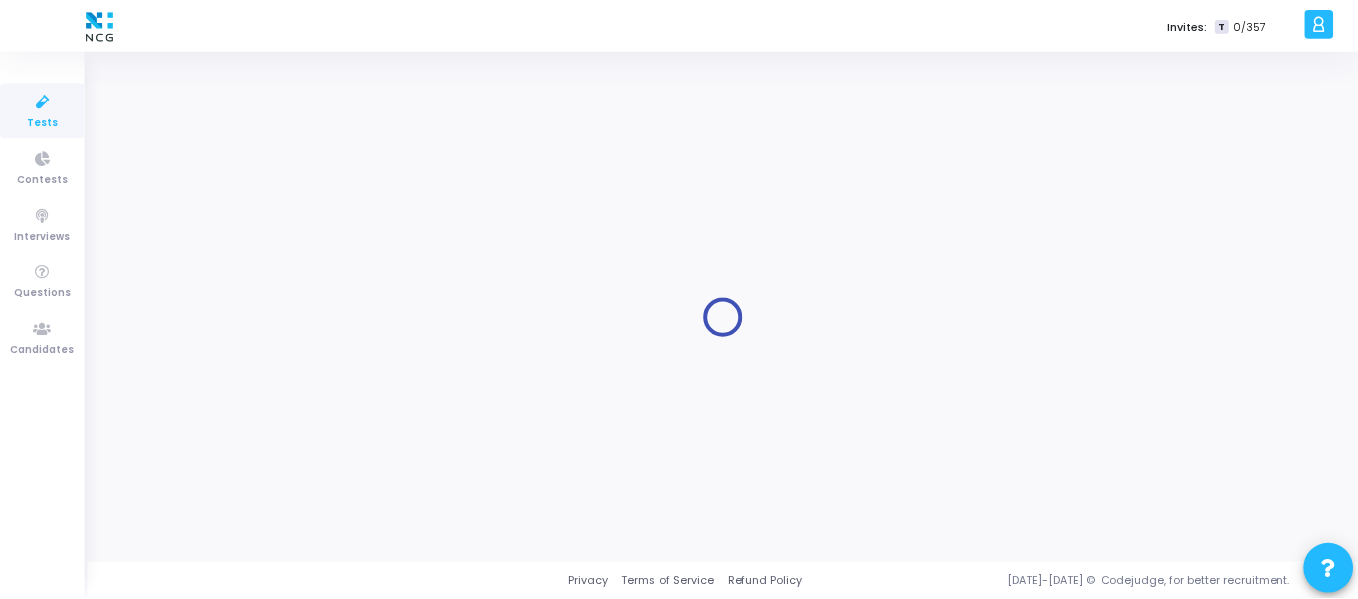 scroll, scrollTop: 0, scrollLeft: 0, axis: both 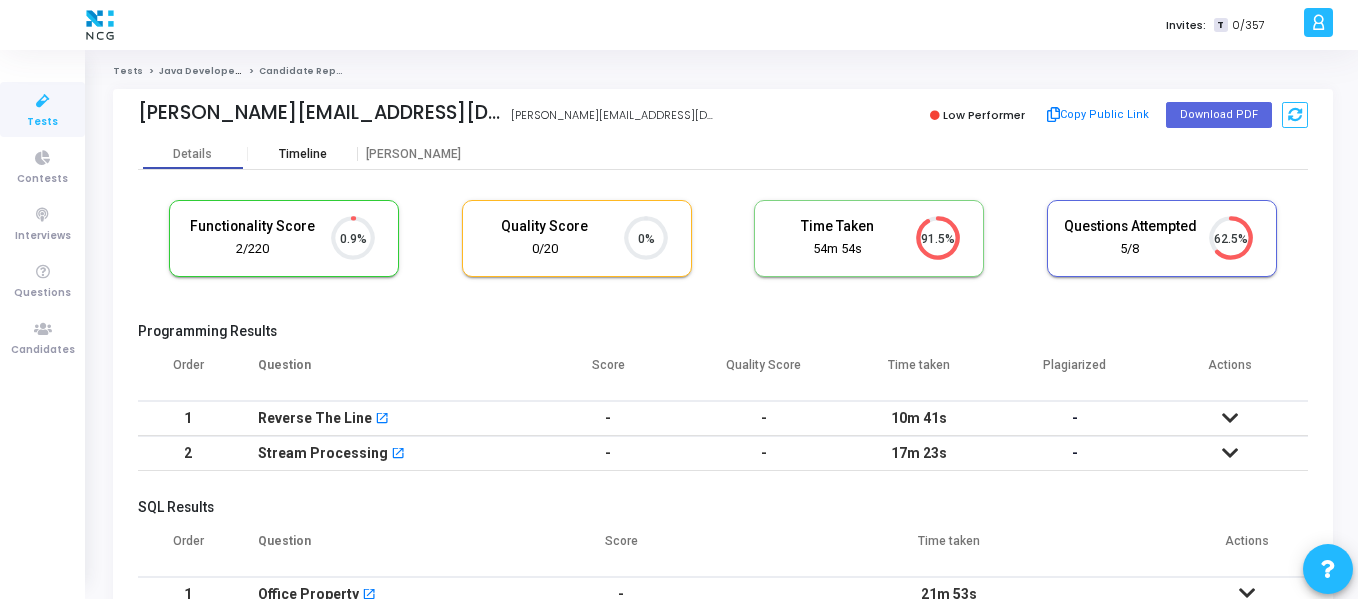 click on "Timeline" at bounding box center (303, 154) 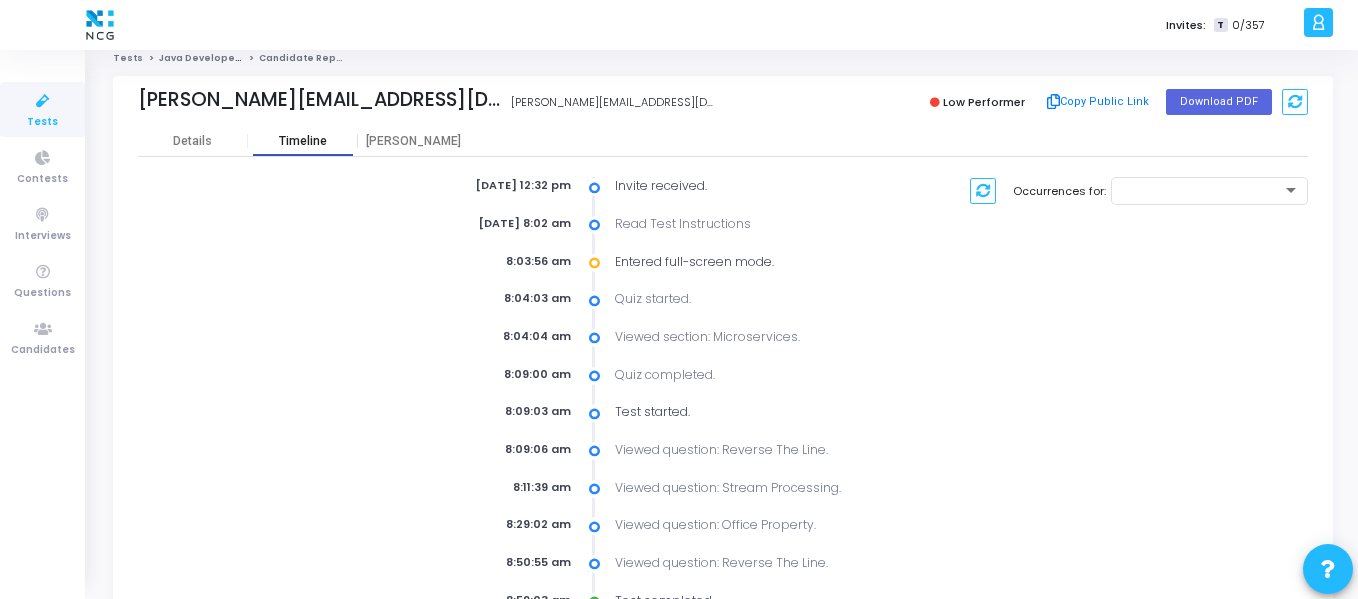 scroll, scrollTop: 0, scrollLeft: 0, axis: both 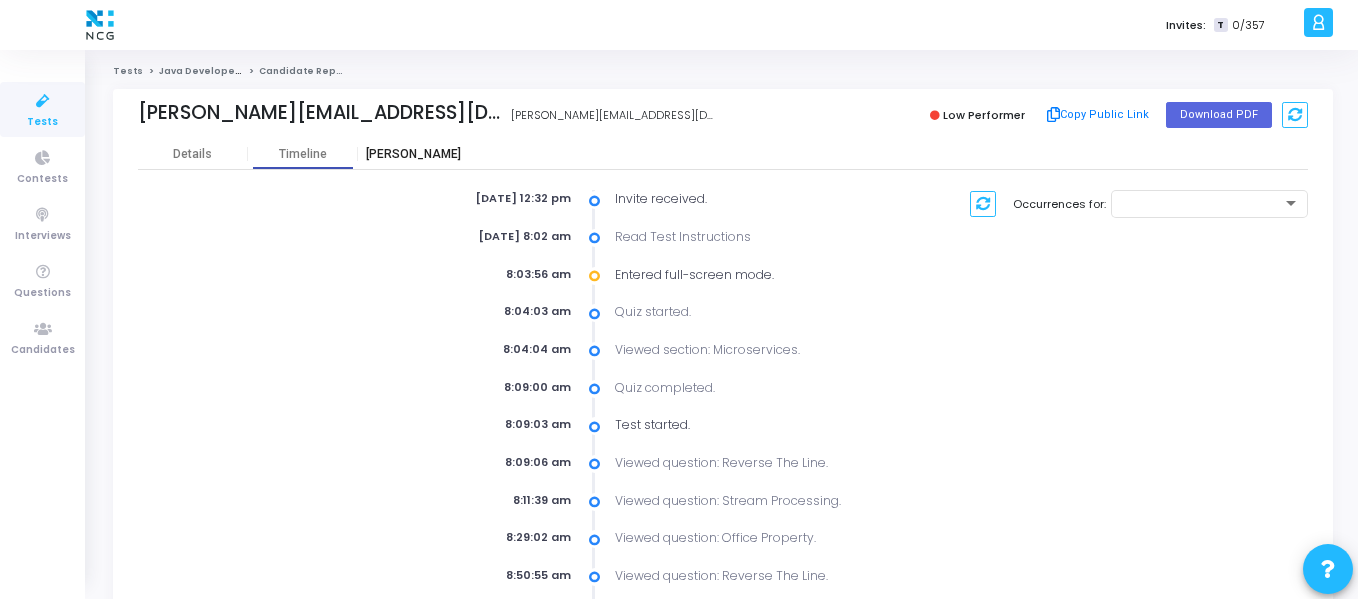 click on "[PERSON_NAME]" at bounding box center (413, 154) 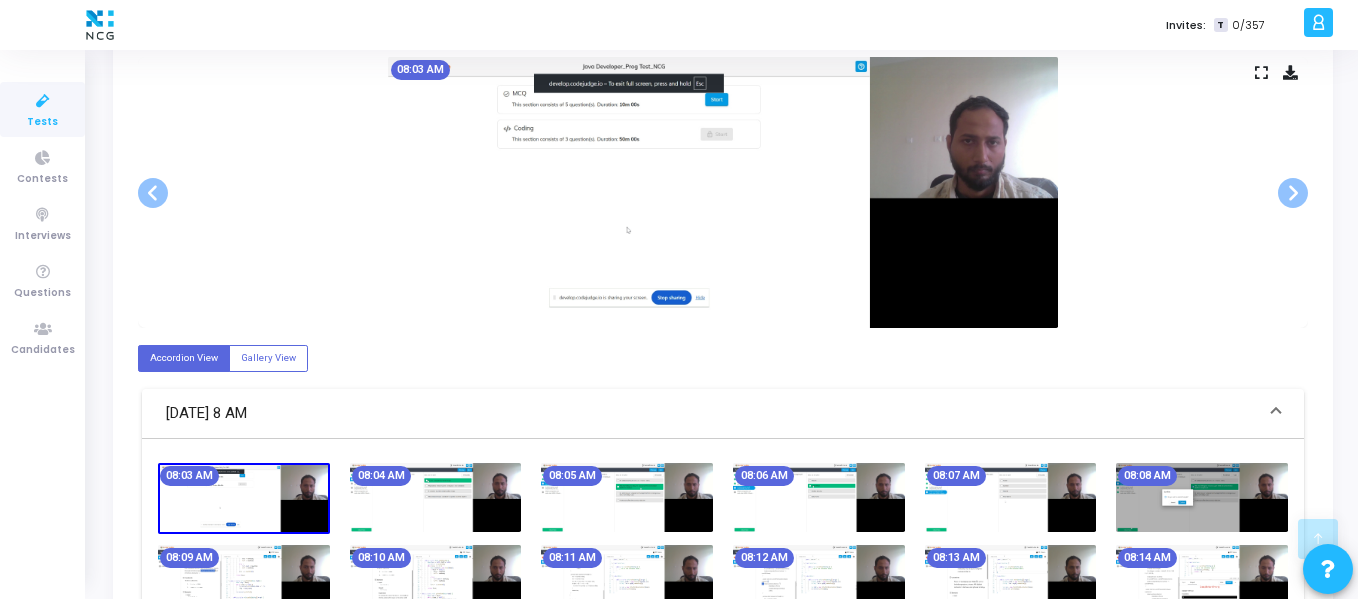 scroll, scrollTop: 0, scrollLeft: 0, axis: both 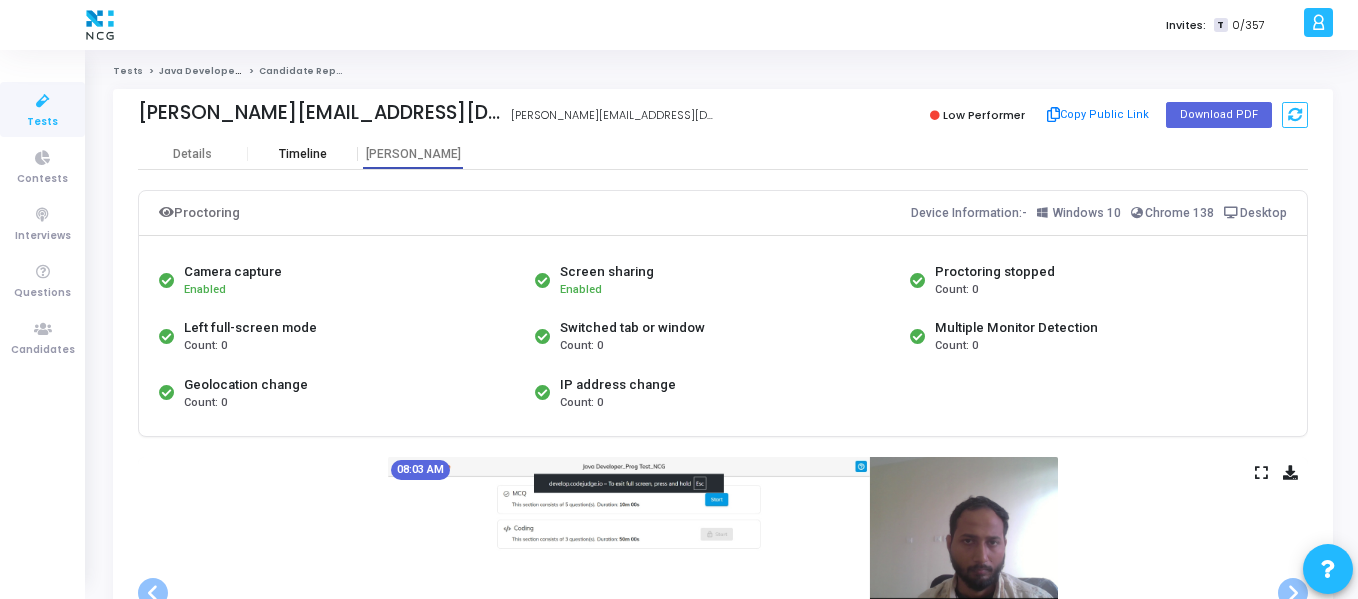 click on "Timeline" at bounding box center (303, 154) 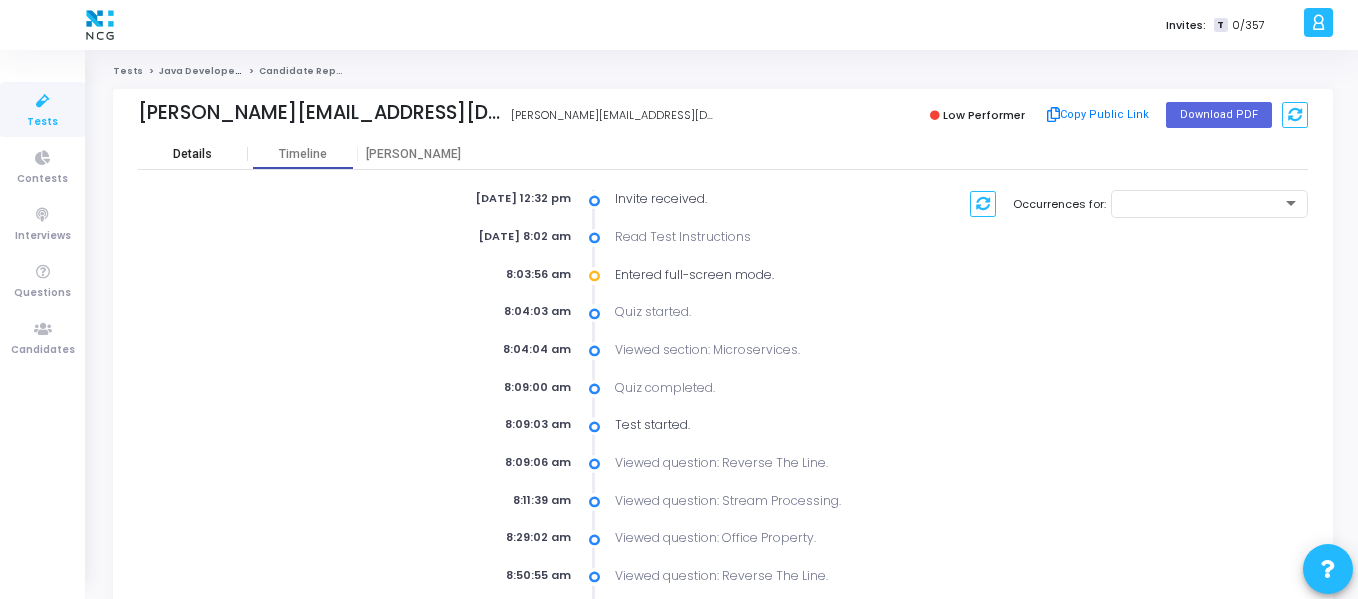 click on "Details" at bounding box center [192, 154] 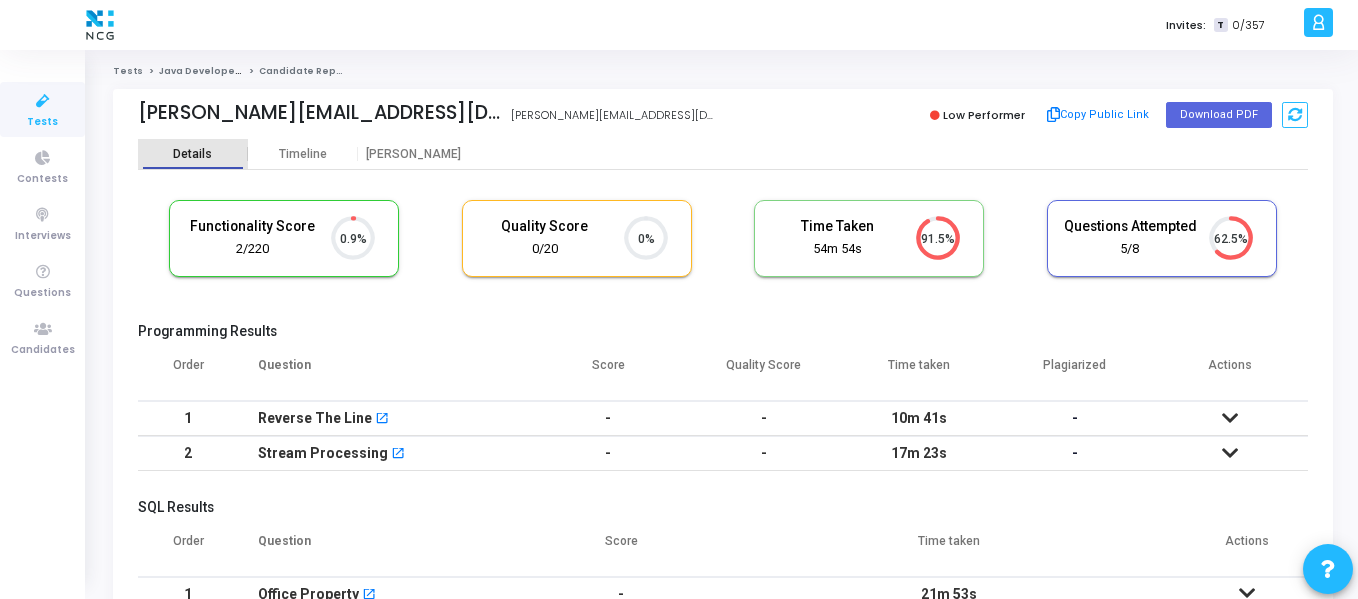scroll, scrollTop: 9, scrollLeft: 9, axis: both 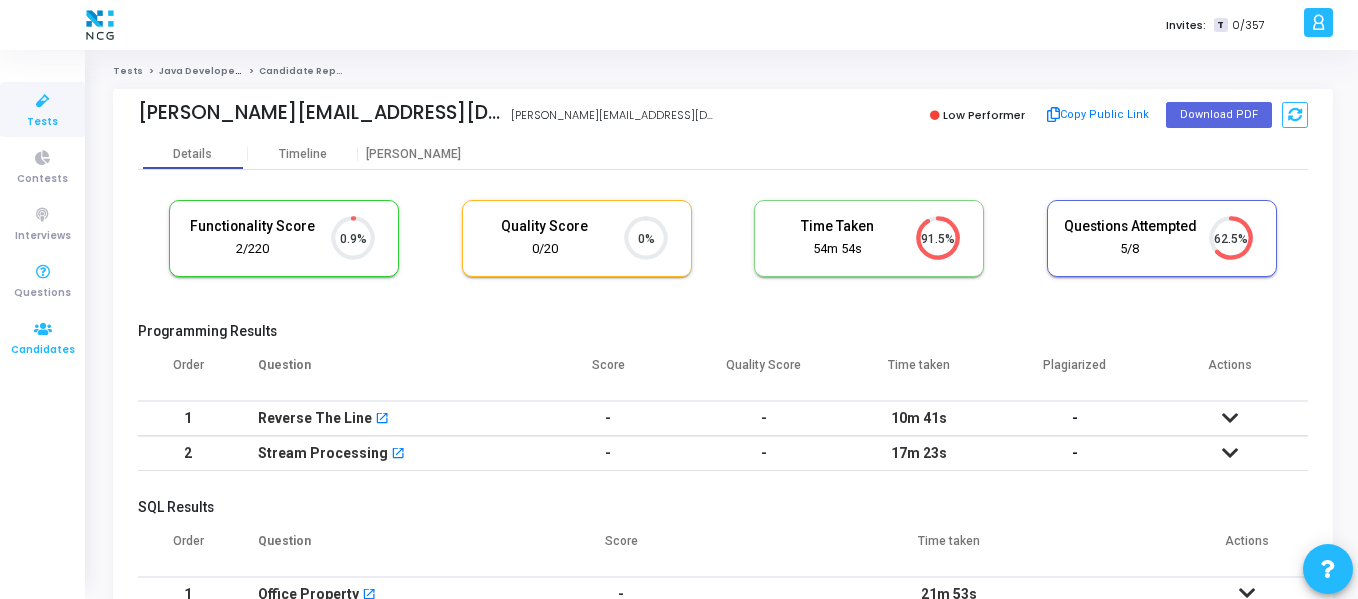 click on "Candidates" at bounding box center [43, 350] 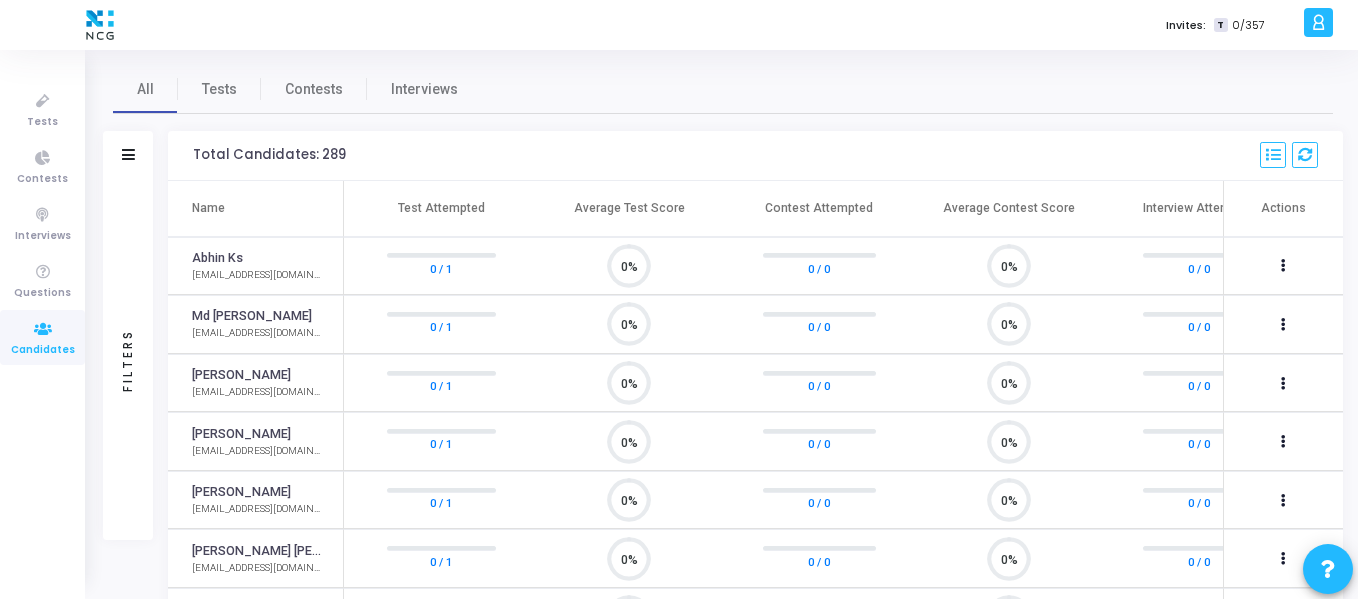 scroll, scrollTop: 9, scrollLeft: 9, axis: both 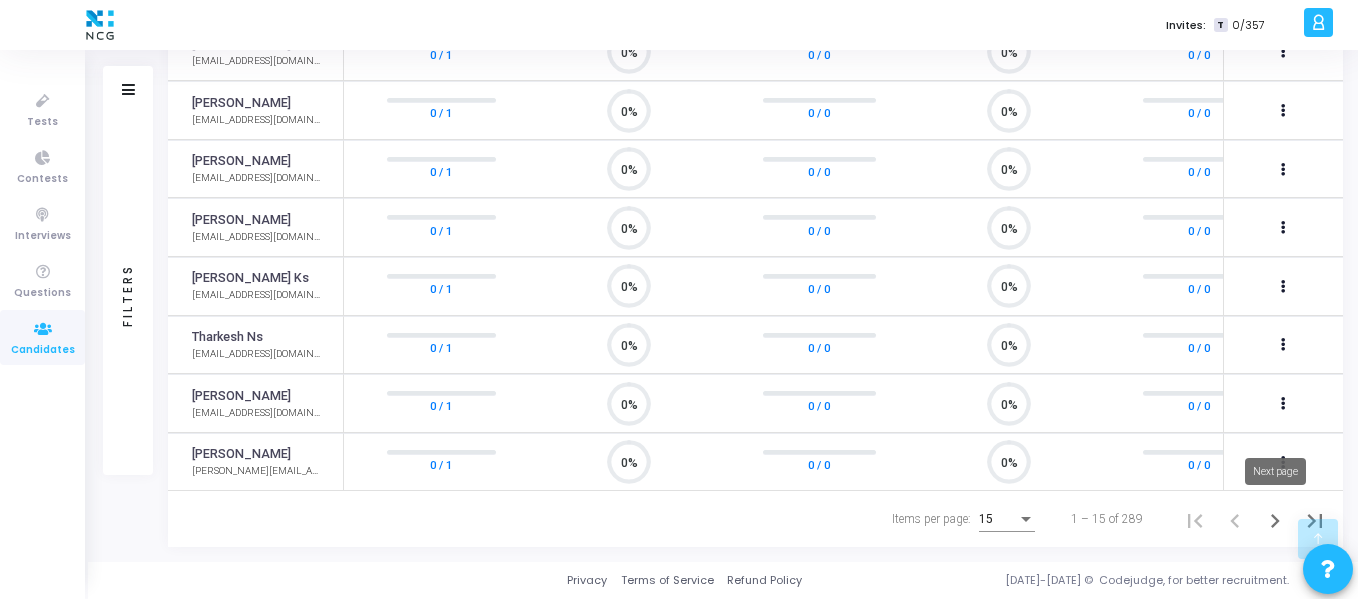 click 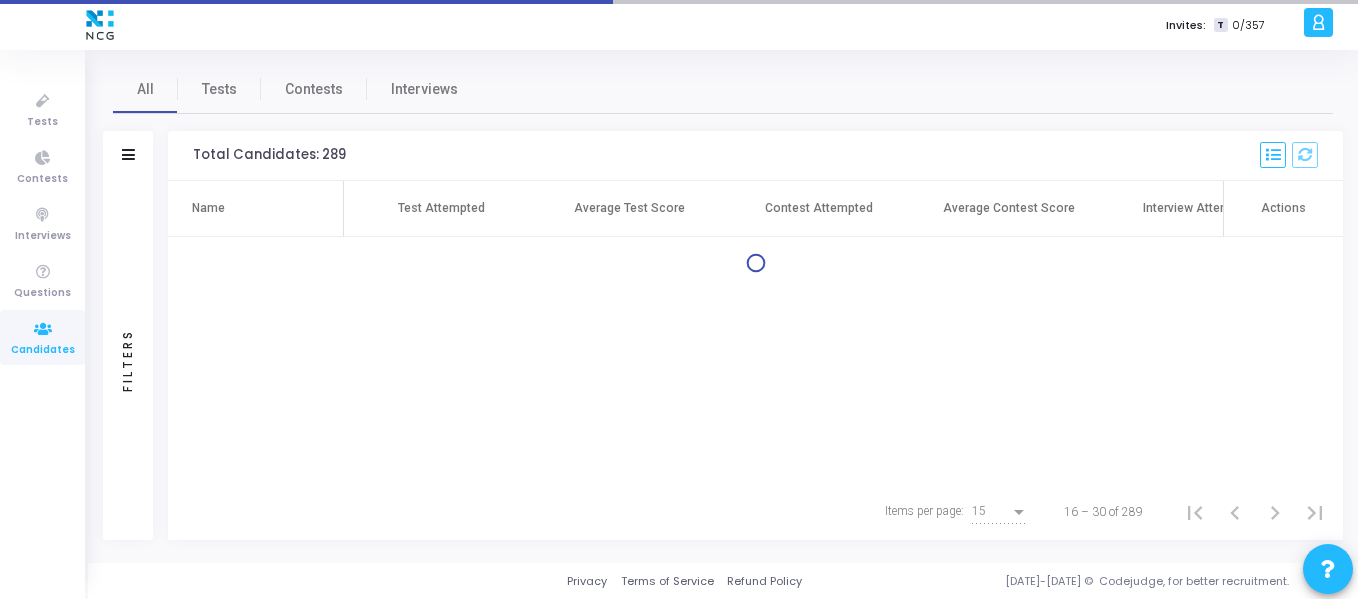 scroll, scrollTop: 0, scrollLeft: 0, axis: both 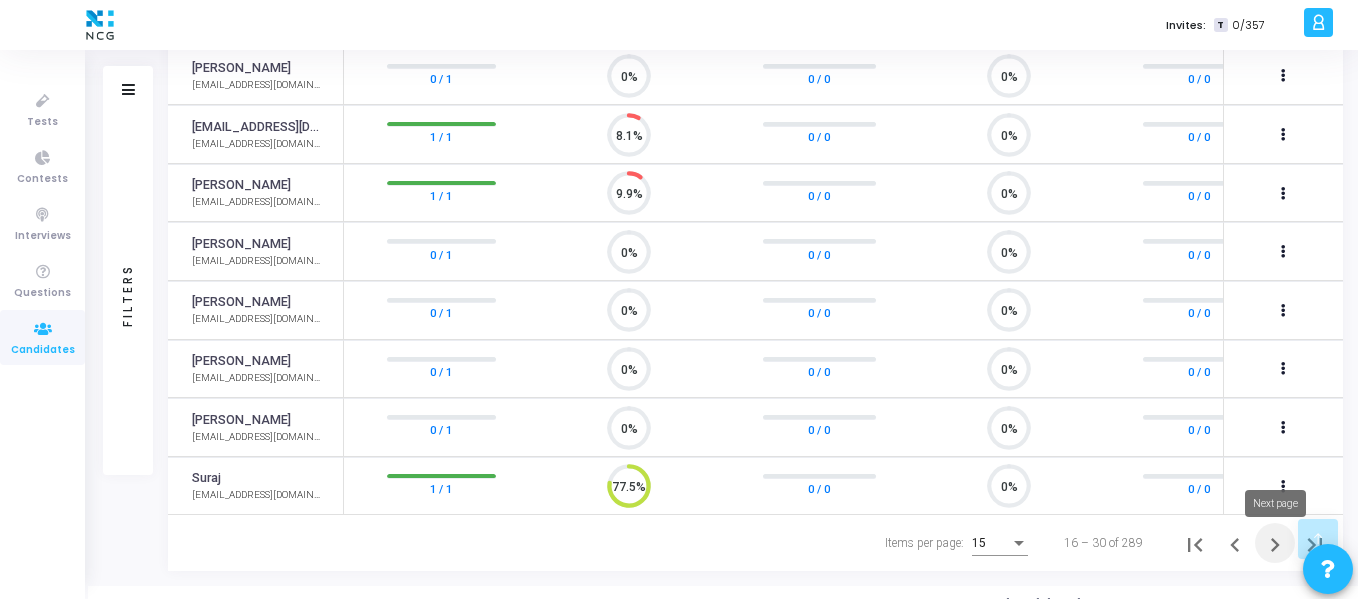 click 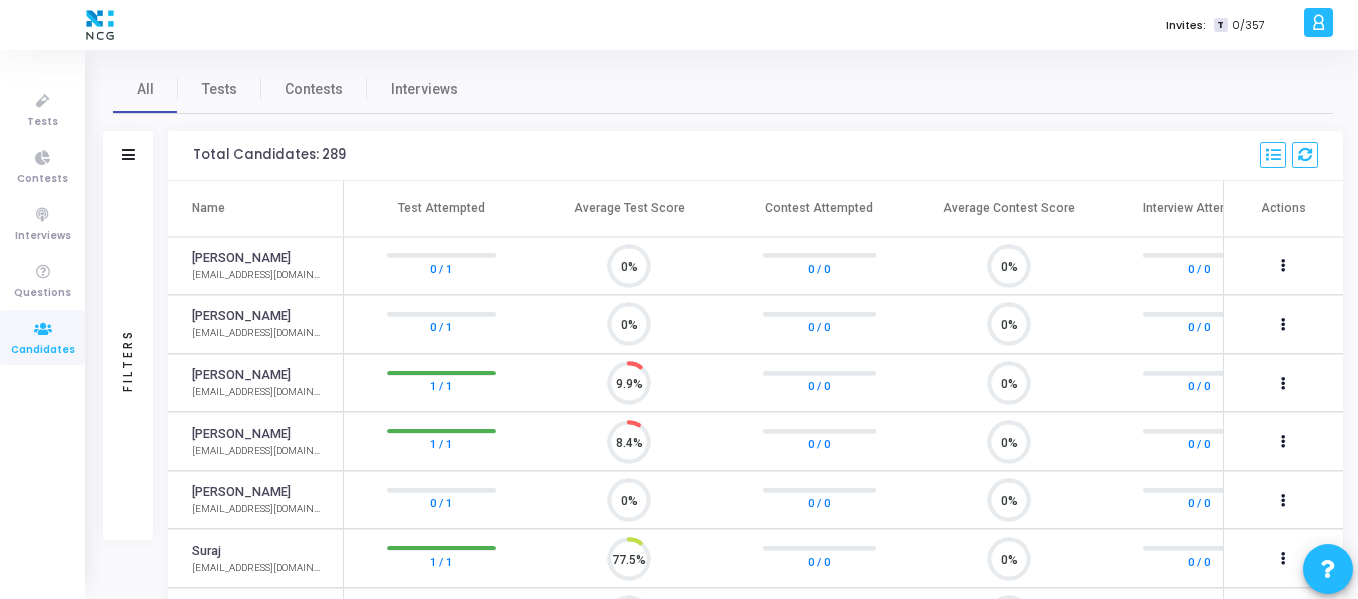 scroll, scrollTop: 9, scrollLeft: 9, axis: both 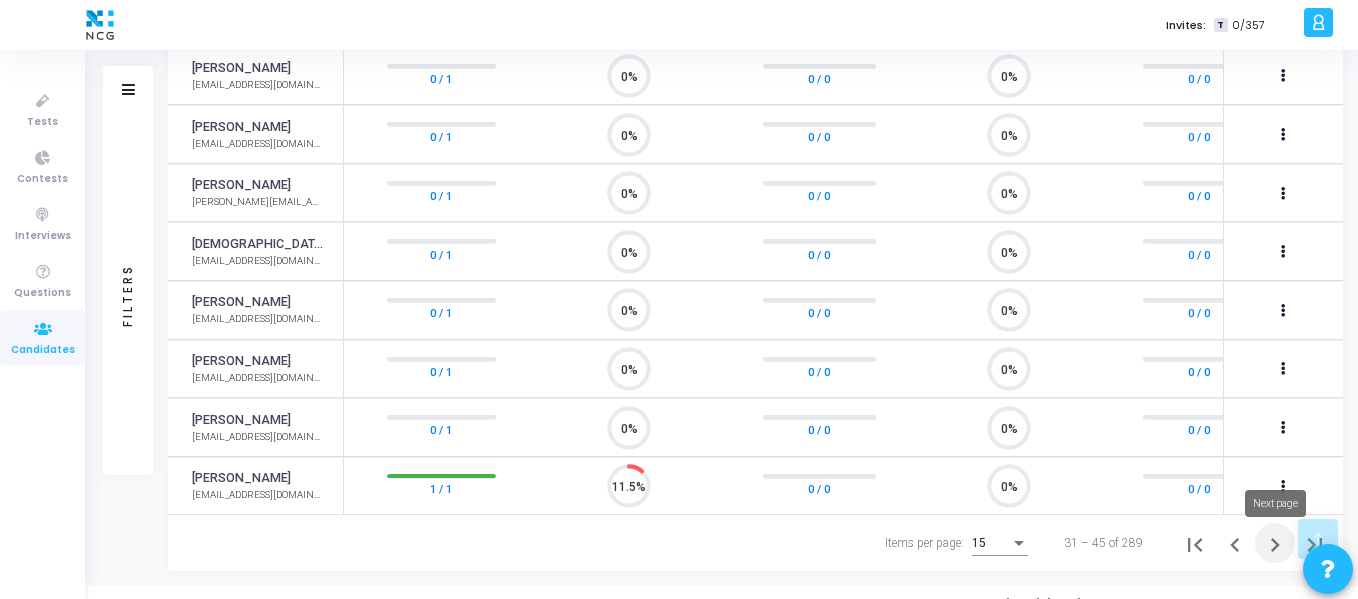 click 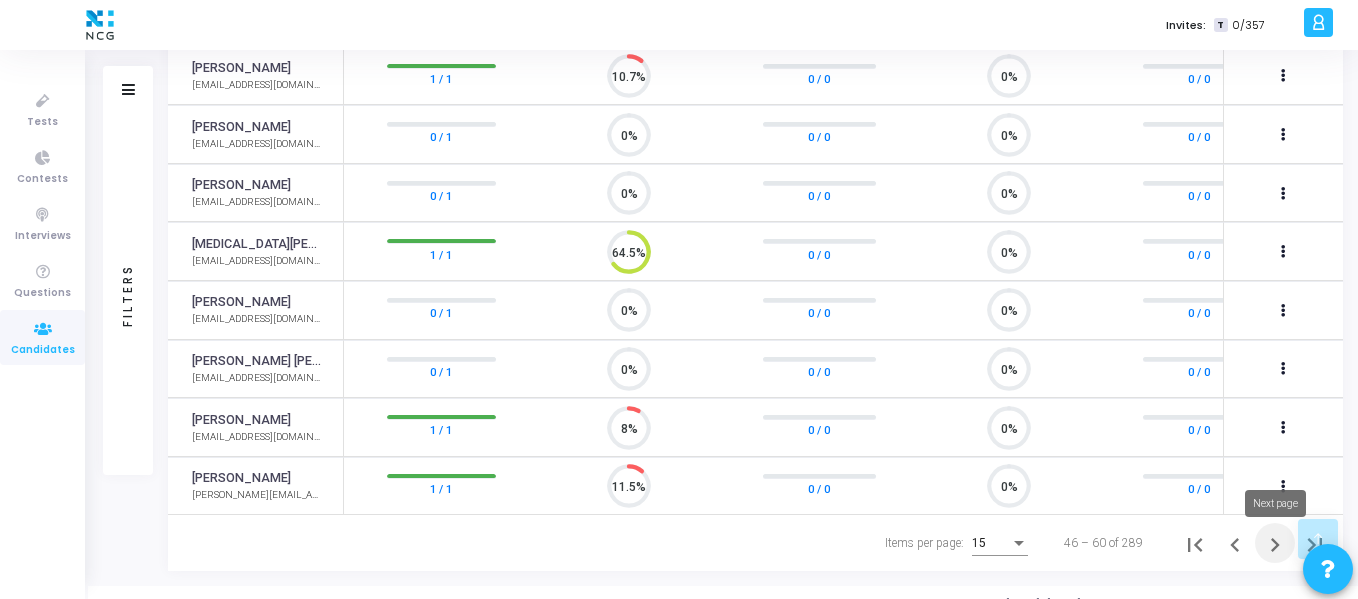click 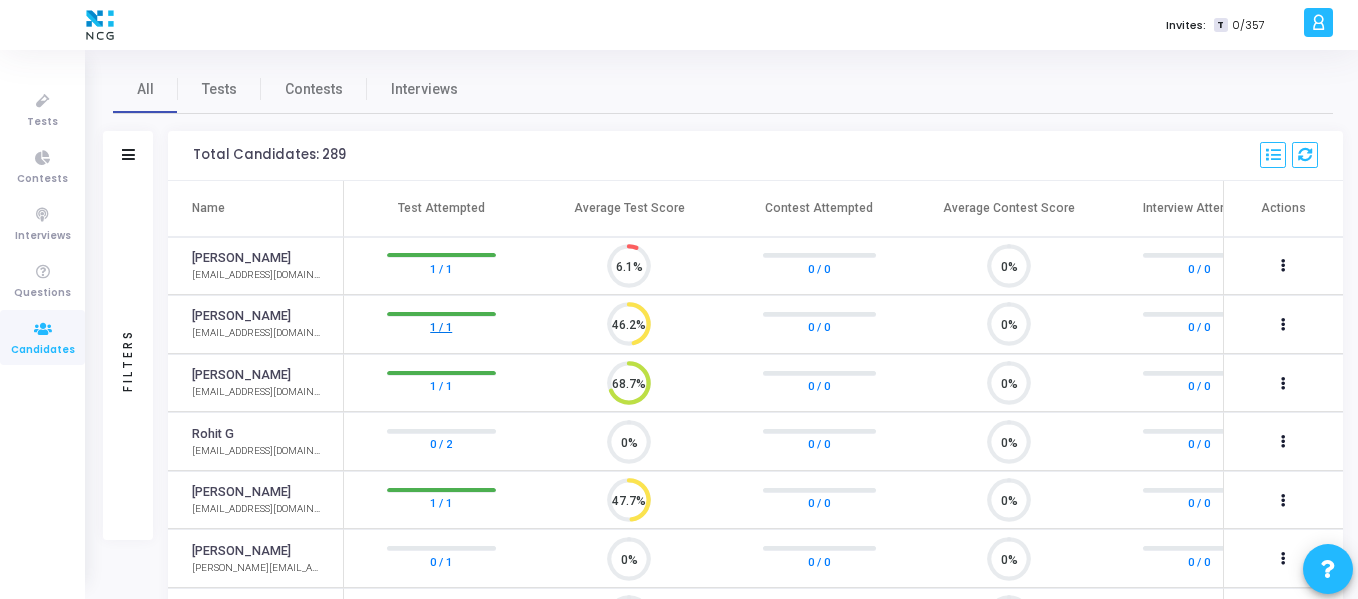 click on "1 / 1" at bounding box center [441, 327] 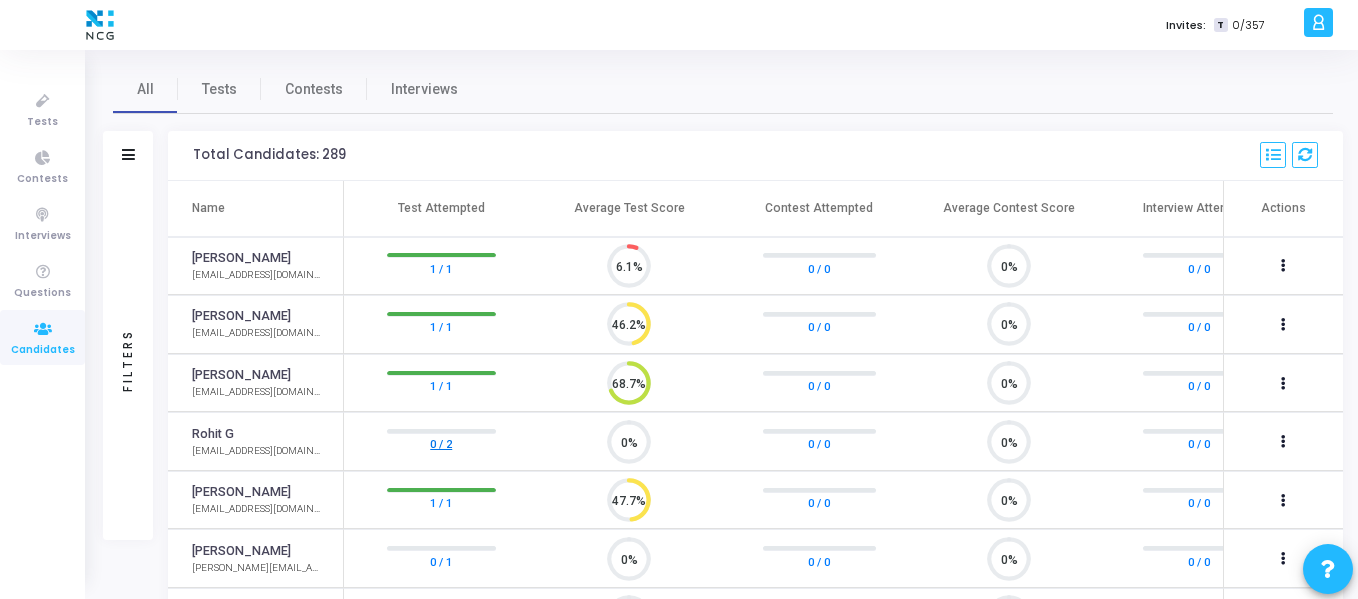 click on "0 / 2" at bounding box center [441, 444] 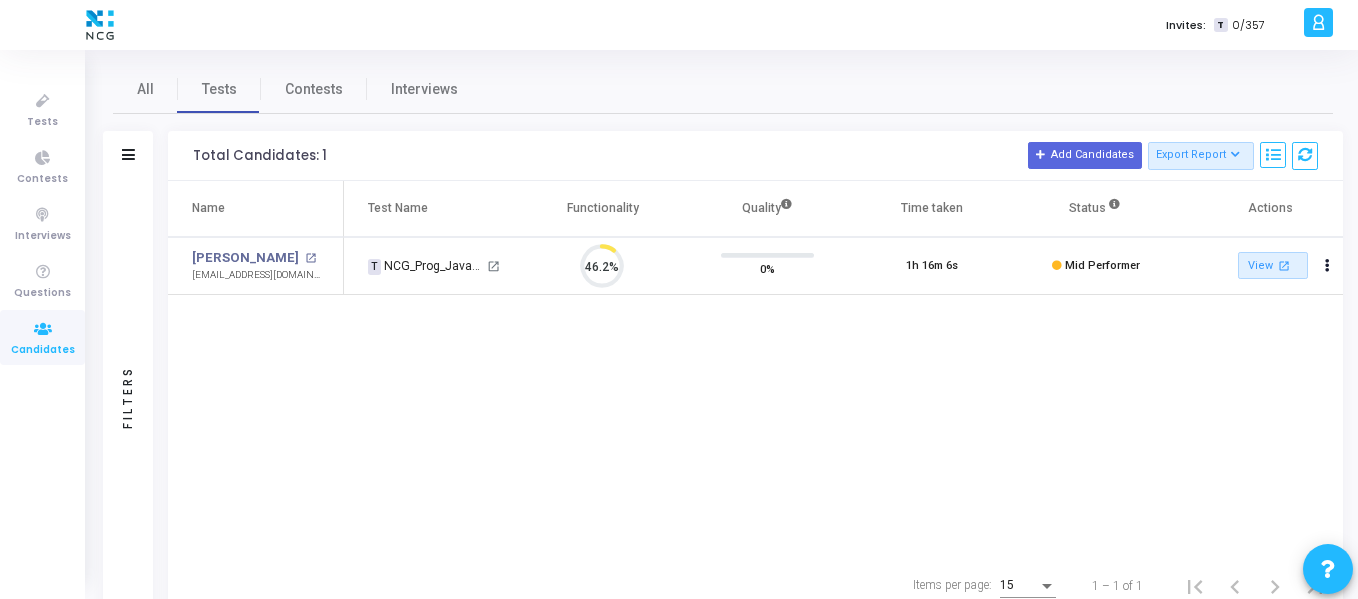 scroll, scrollTop: 0, scrollLeft: 0, axis: both 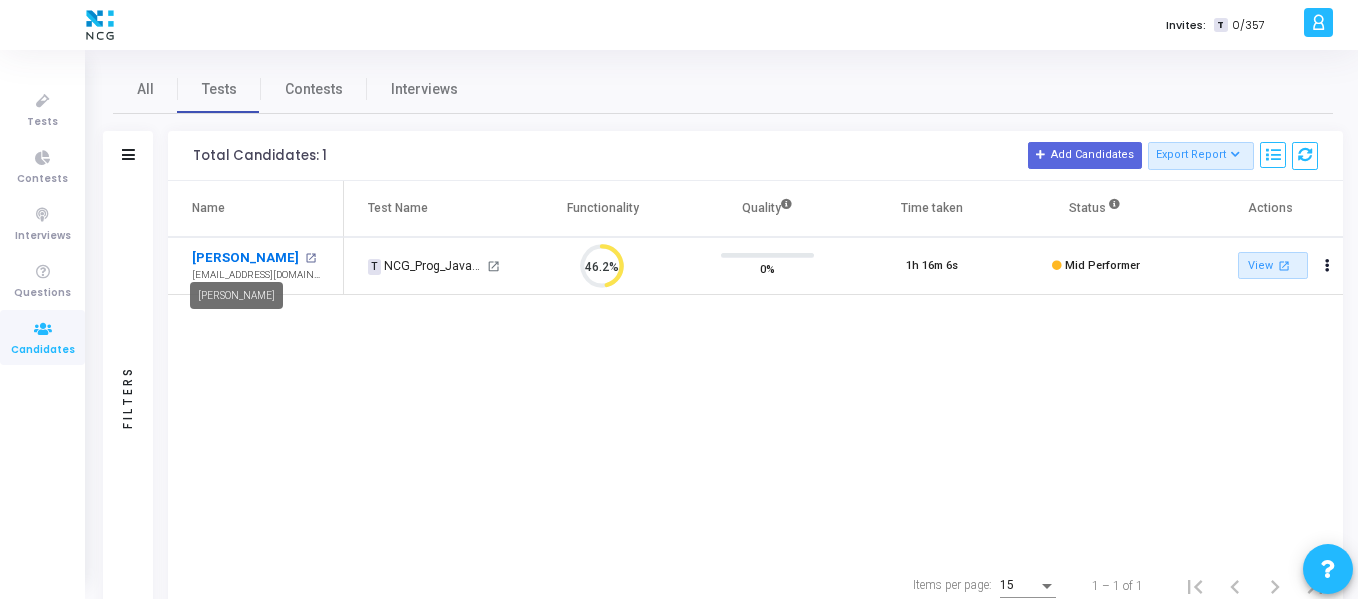 click on "[PERSON_NAME]" at bounding box center [245, 258] 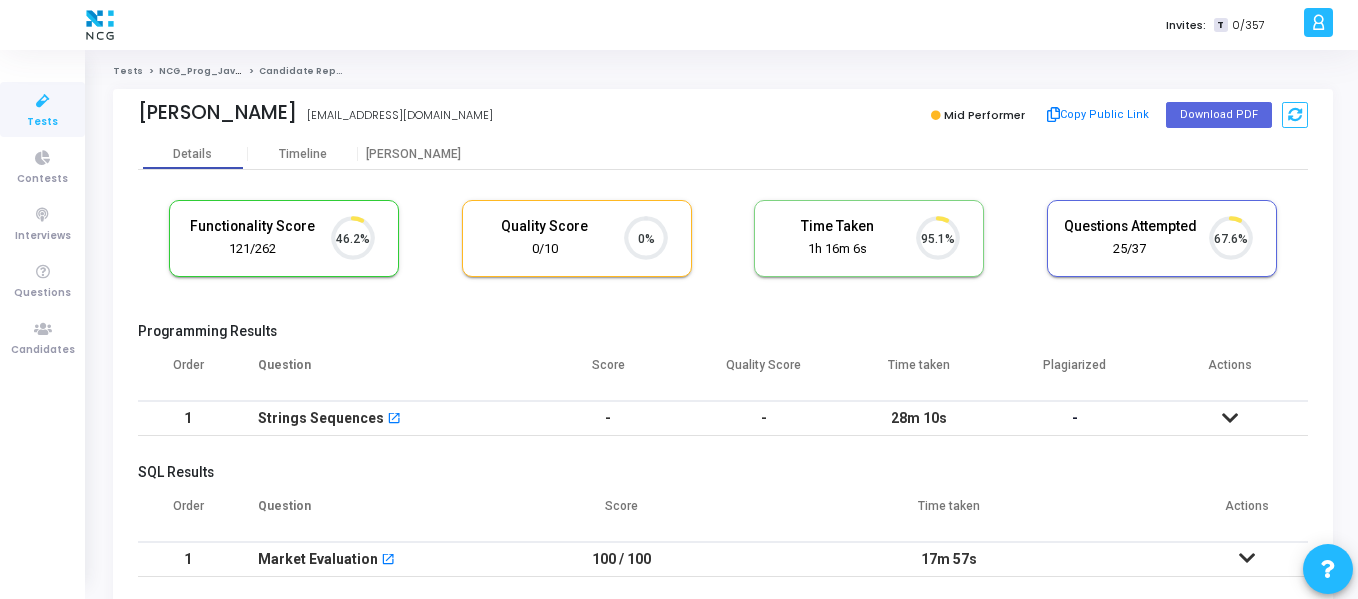 scroll, scrollTop: 9, scrollLeft: 9, axis: both 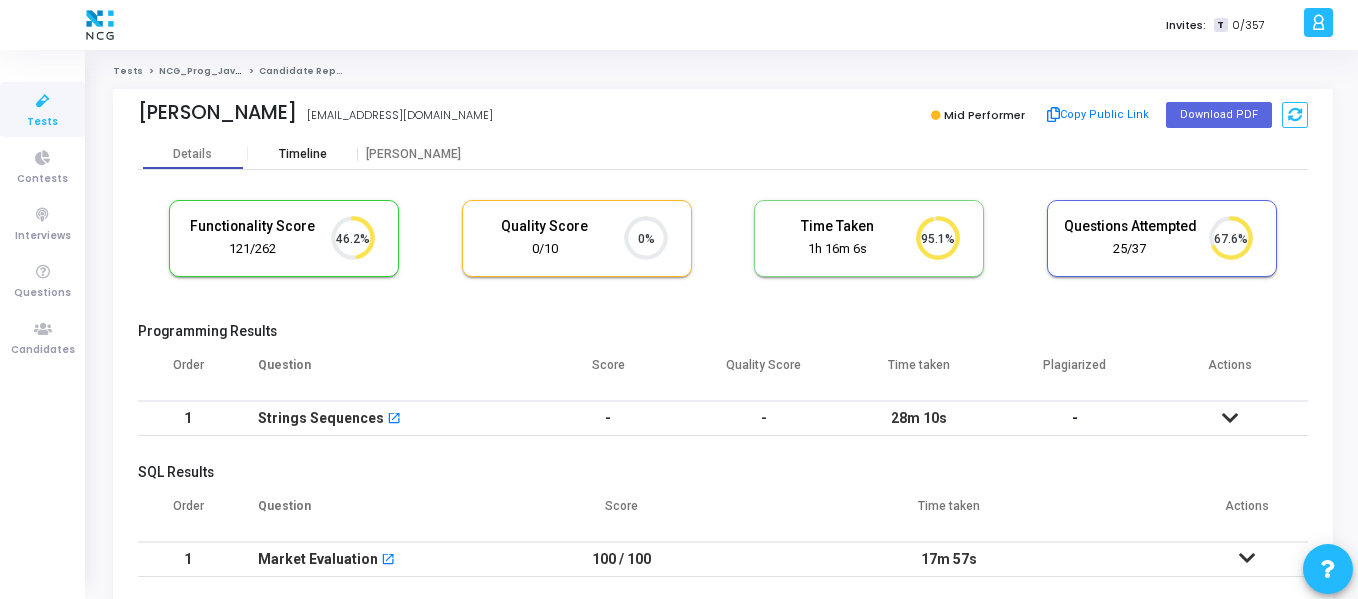 click on "Timeline" at bounding box center (303, 154) 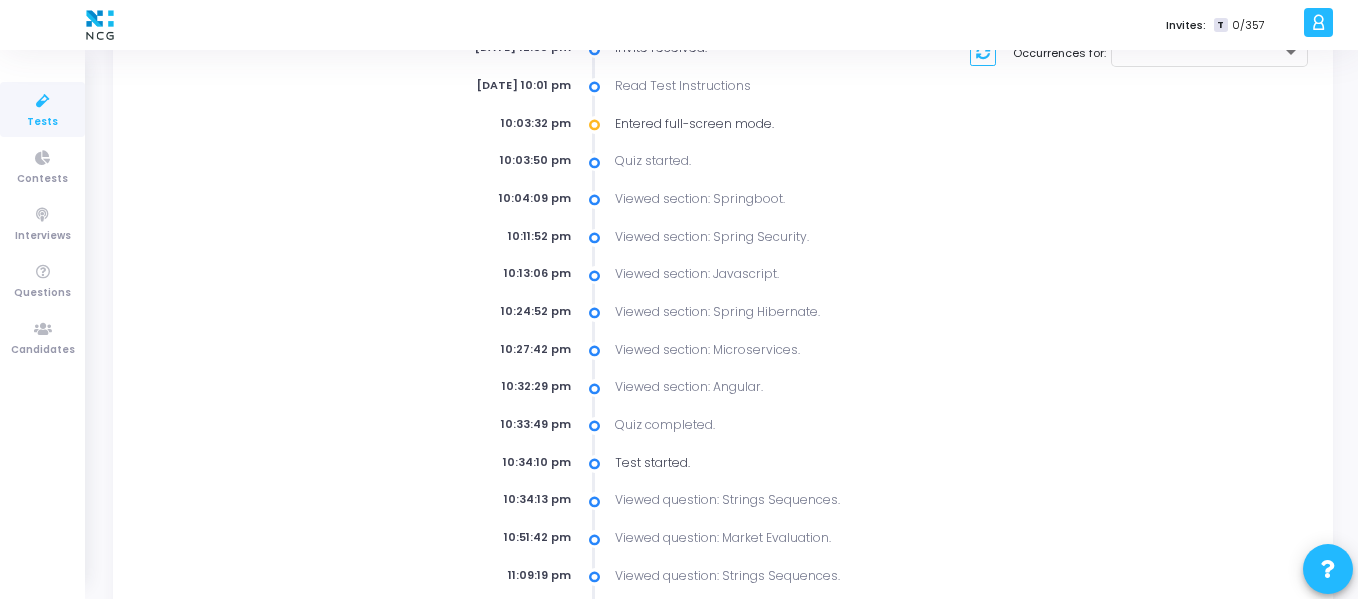 scroll, scrollTop: 0, scrollLeft: 0, axis: both 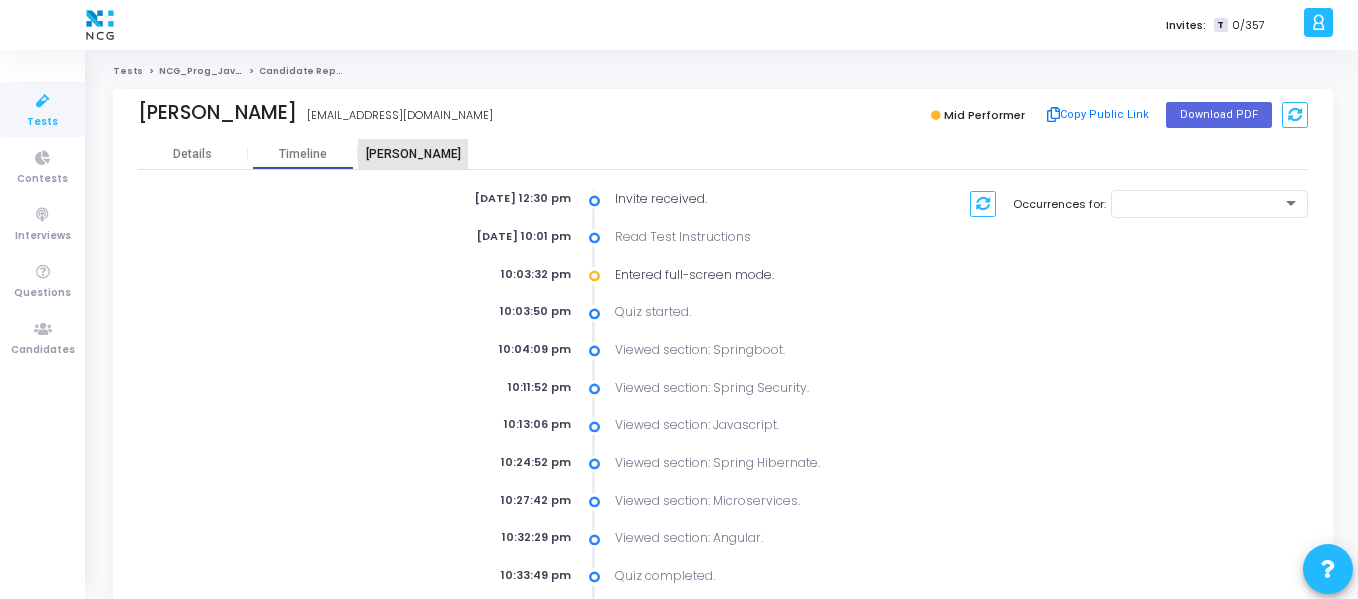 click on "[PERSON_NAME]" at bounding box center [413, 154] 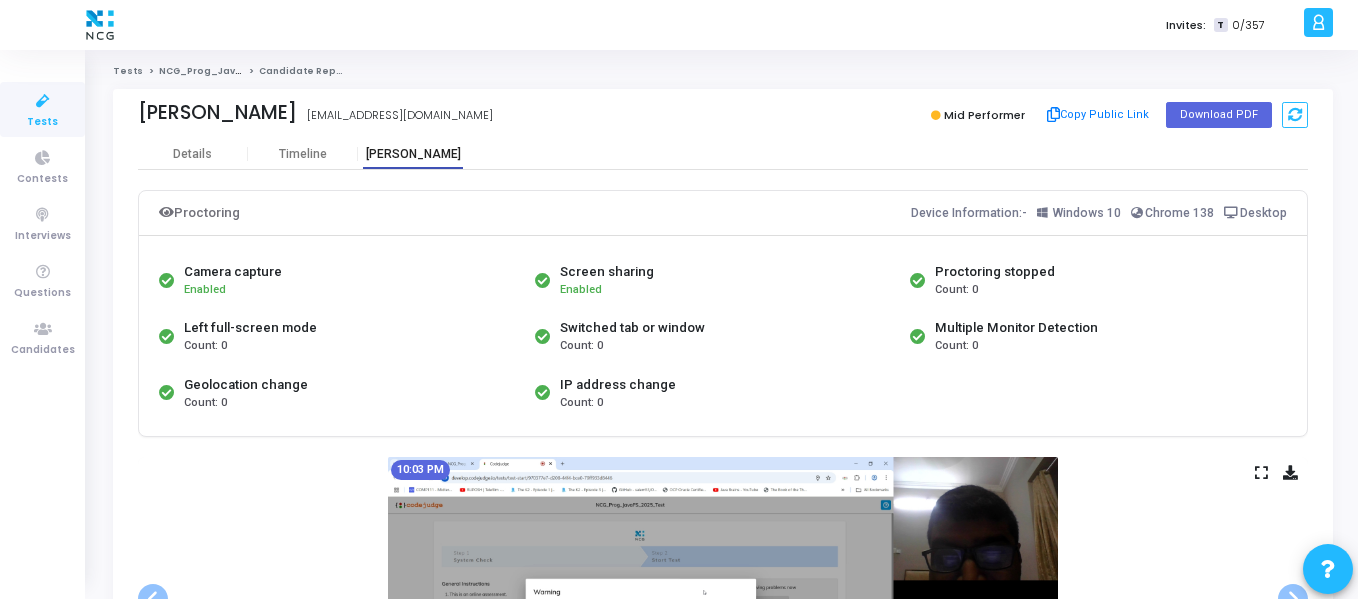 scroll, scrollTop: 500, scrollLeft: 0, axis: vertical 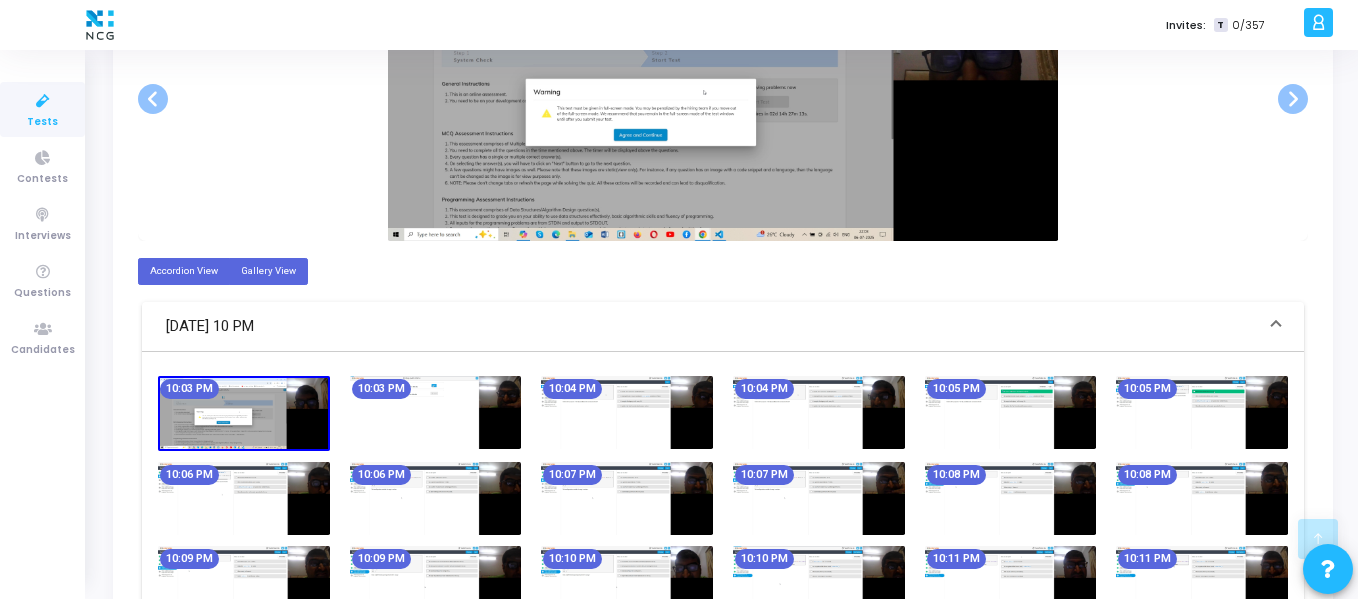 click on "Gallery View" at bounding box center (268, 271) 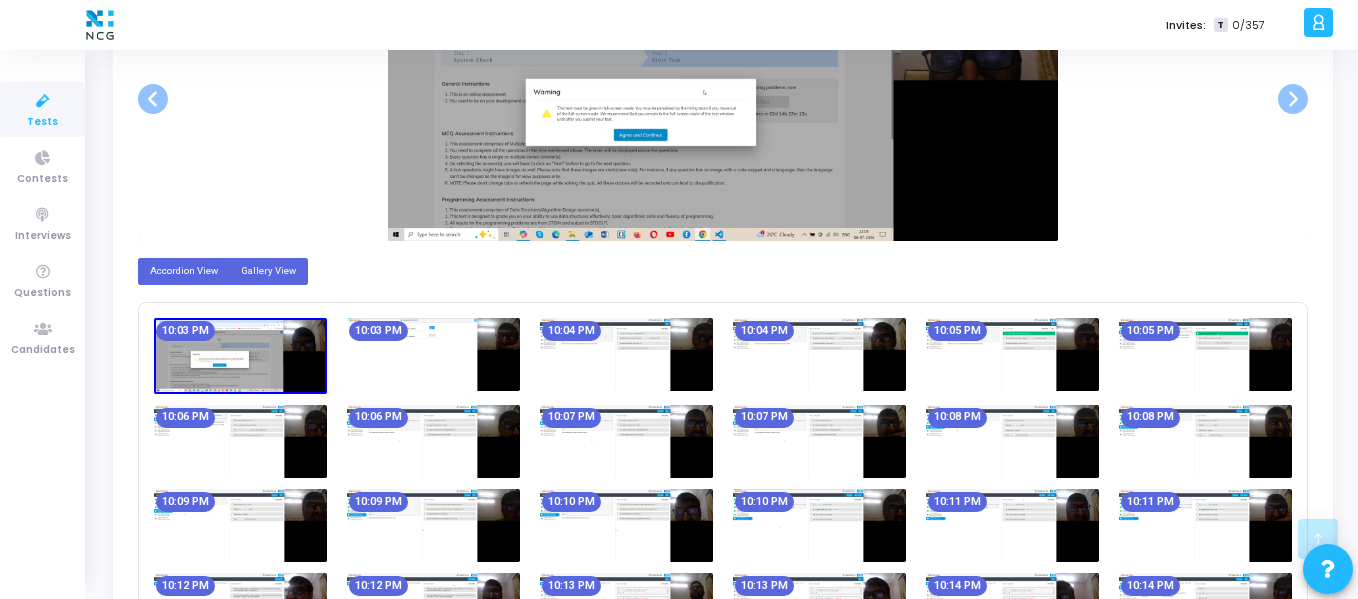 click on "Accordion View" at bounding box center [184, 271] 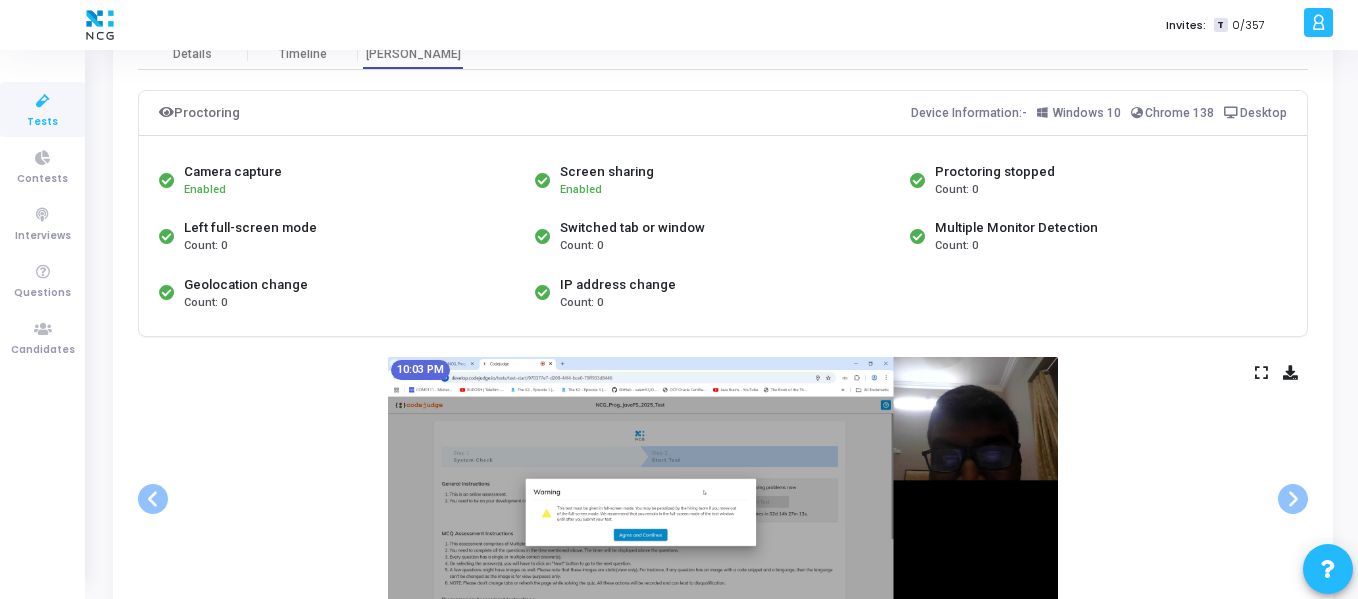 scroll, scrollTop: 0, scrollLeft: 0, axis: both 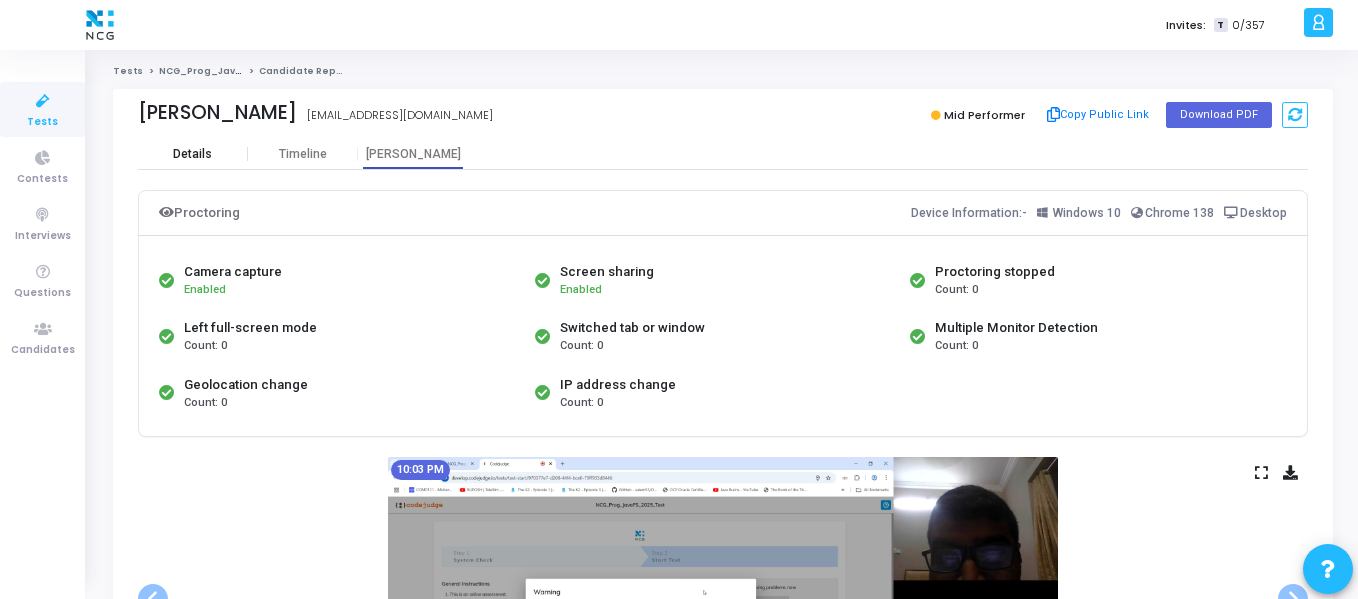 click on "Details" at bounding box center (193, 154) 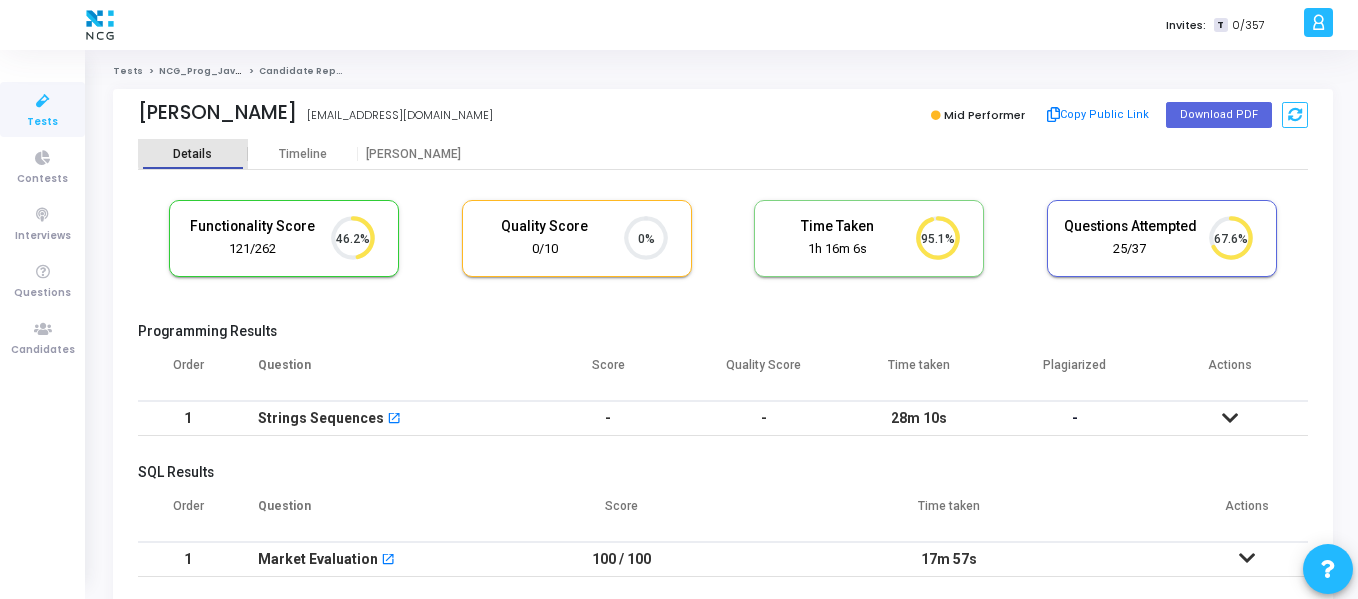 scroll, scrollTop: 42, scrollLeft: 51, axis: both 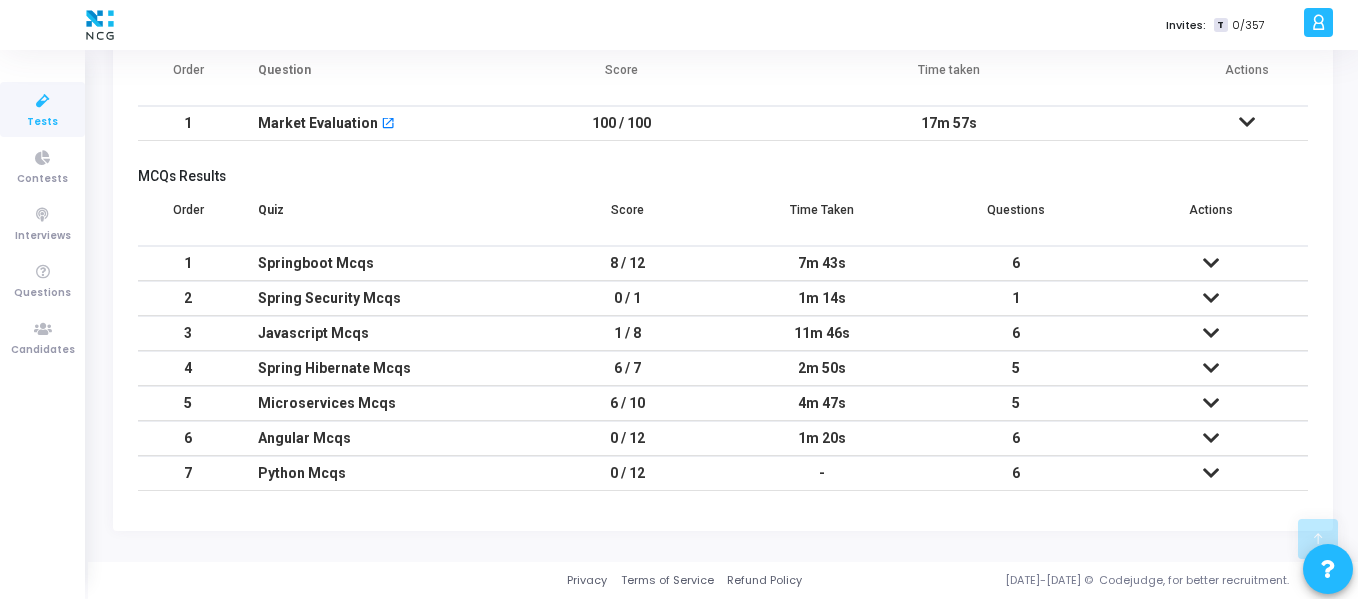 click at bounding box center [1211, 438] 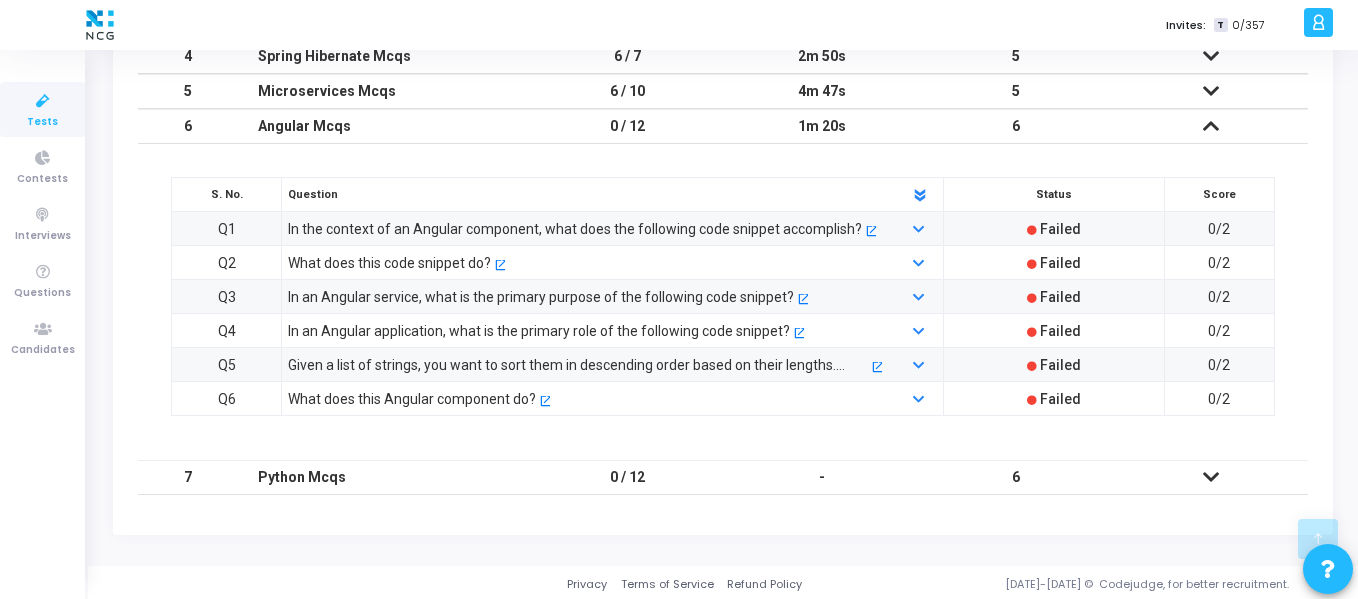 scroll, scrollTop: 752, scrollLeft: 0, axis: vertical 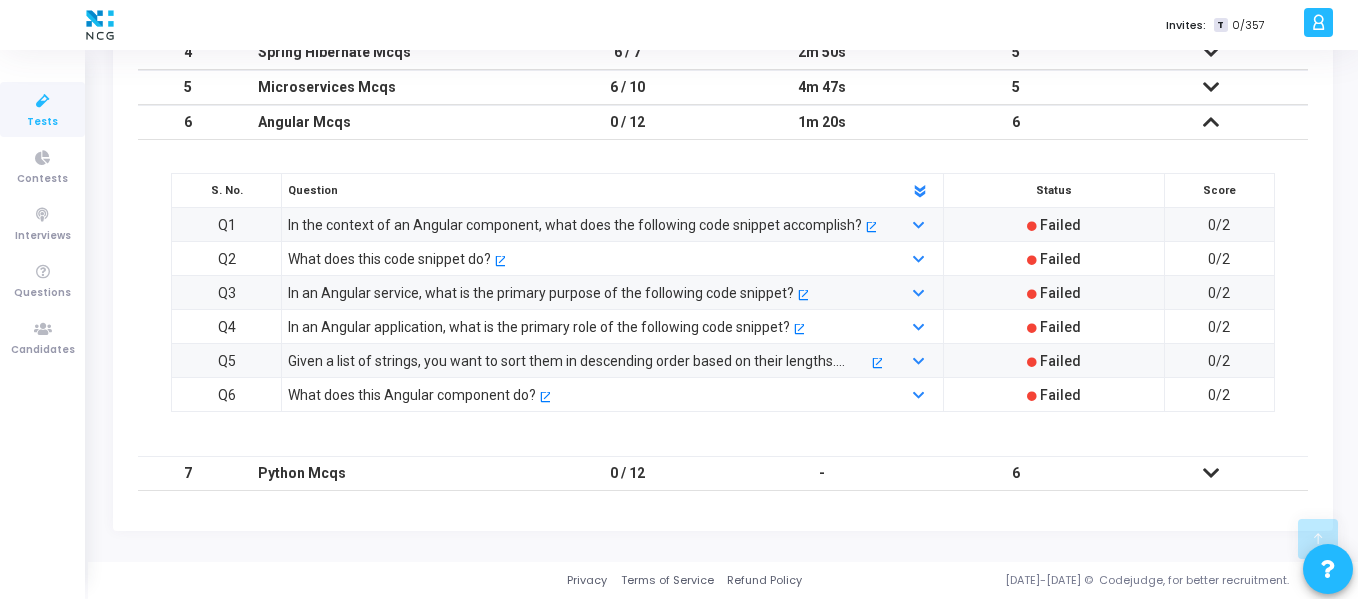 click at bounding box center (1211, 473) 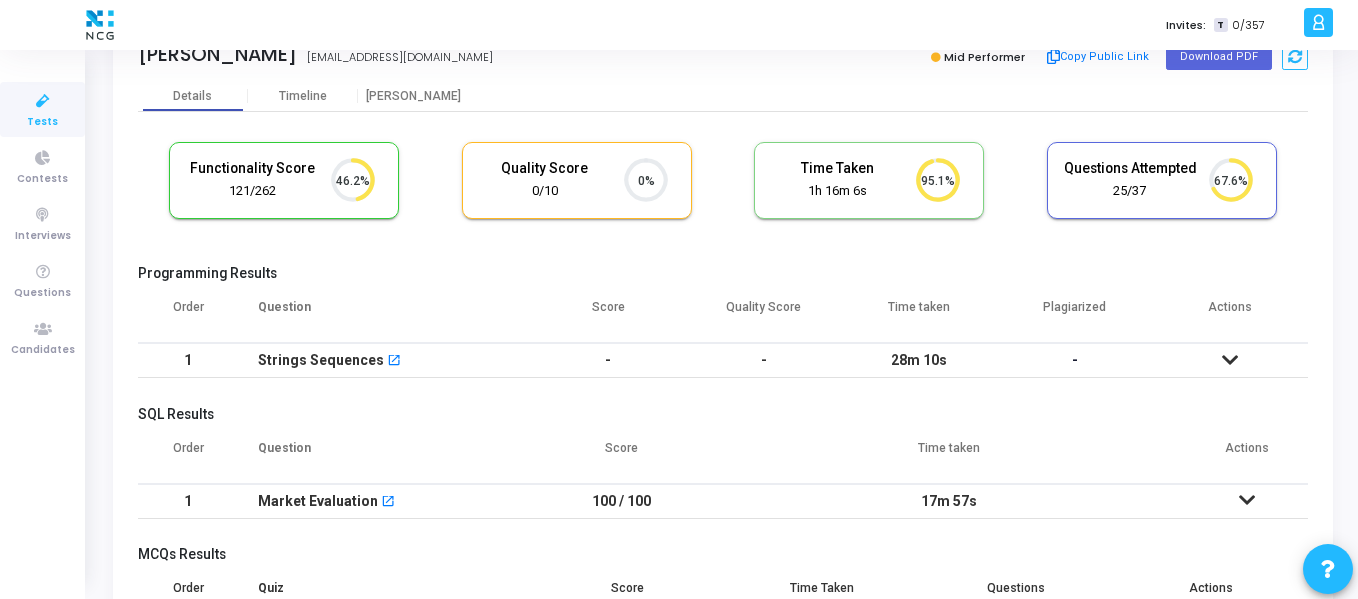scroll, scrollTop: 52, scrollLeft: 0, axis: vertical 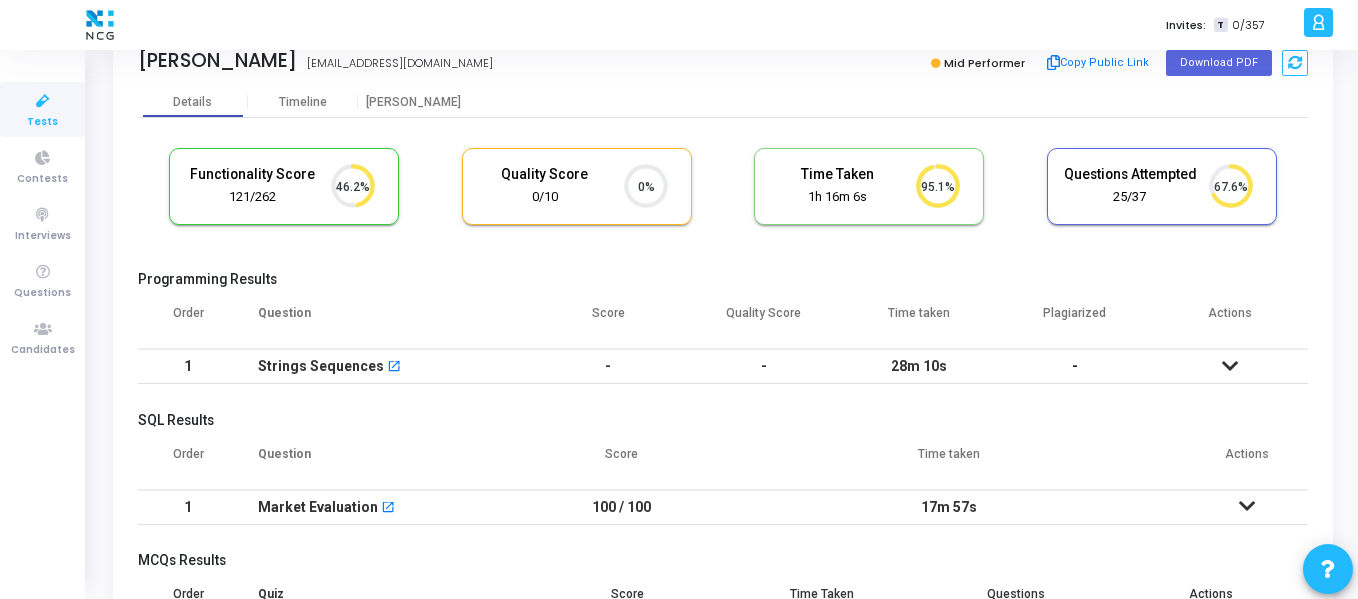click at bounding box center (1230, 366) 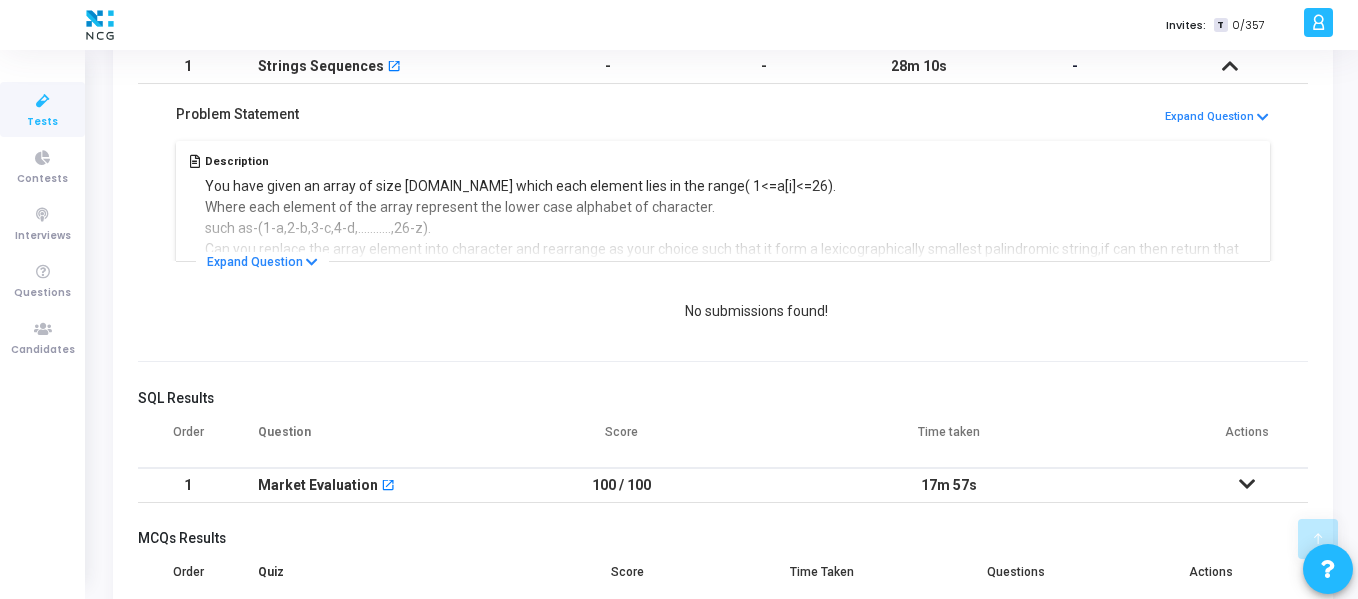 scroll, scrollTop: 252, scrollLeft: 0, axis: vertical 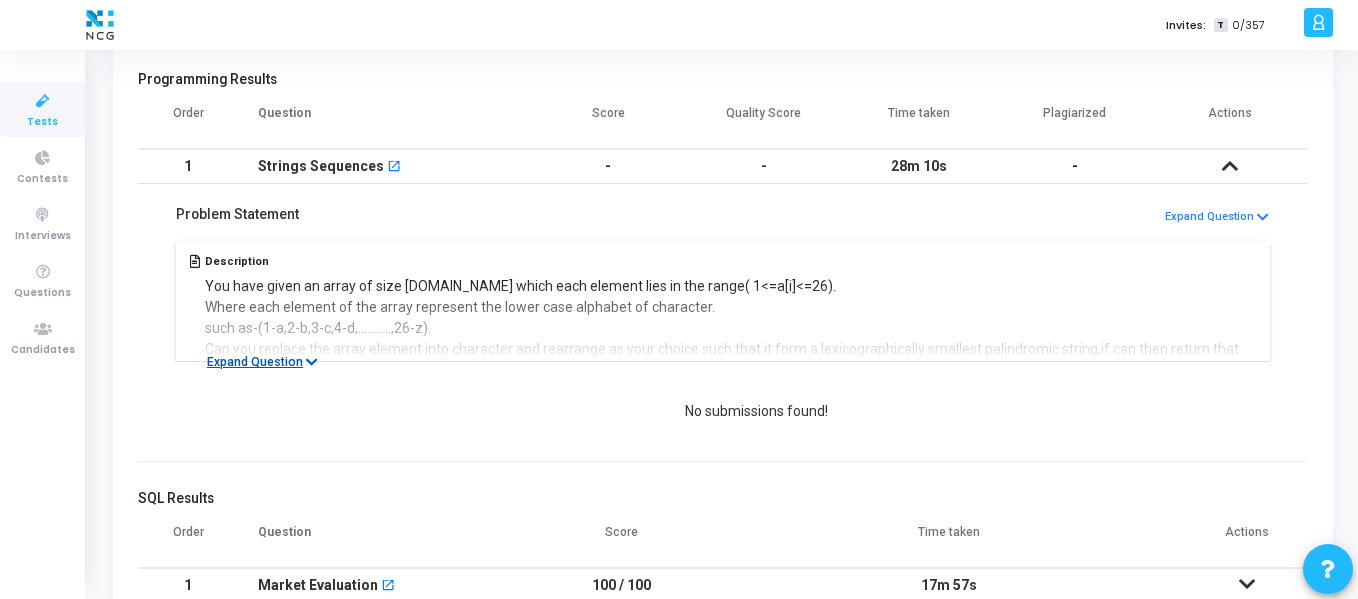 click on "Expand Question" at bounding box center [262, 362] 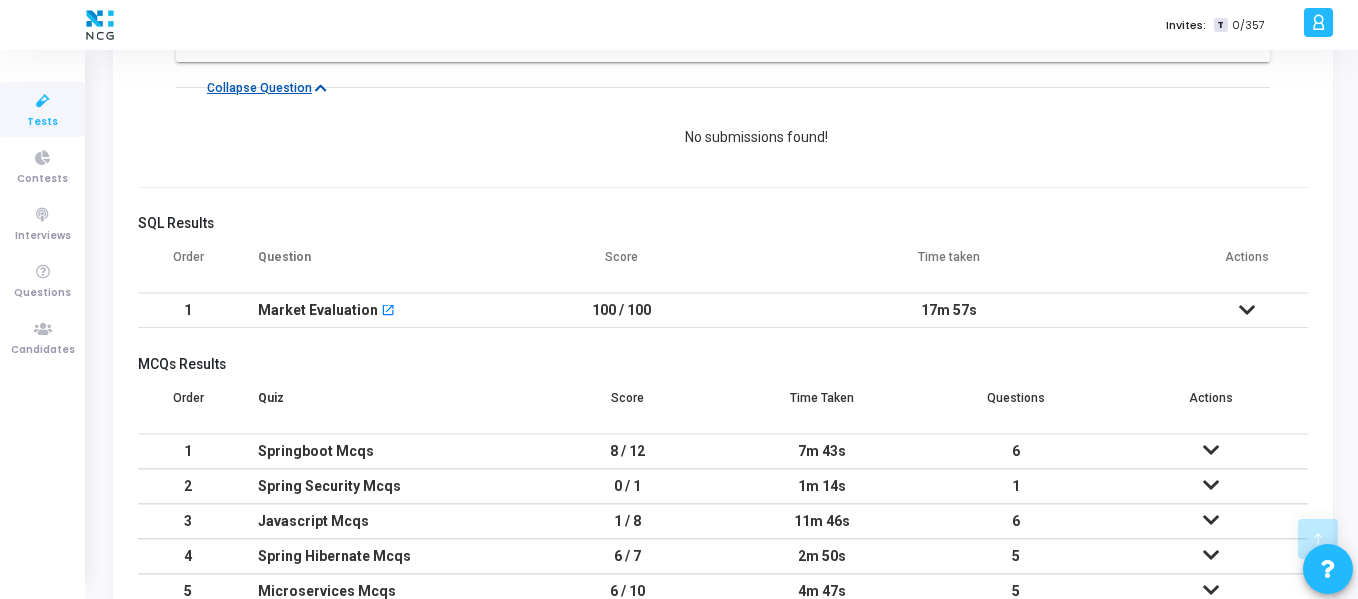 scroll, scrollTop: 1052, scrollLeft: 0, axis: vertical 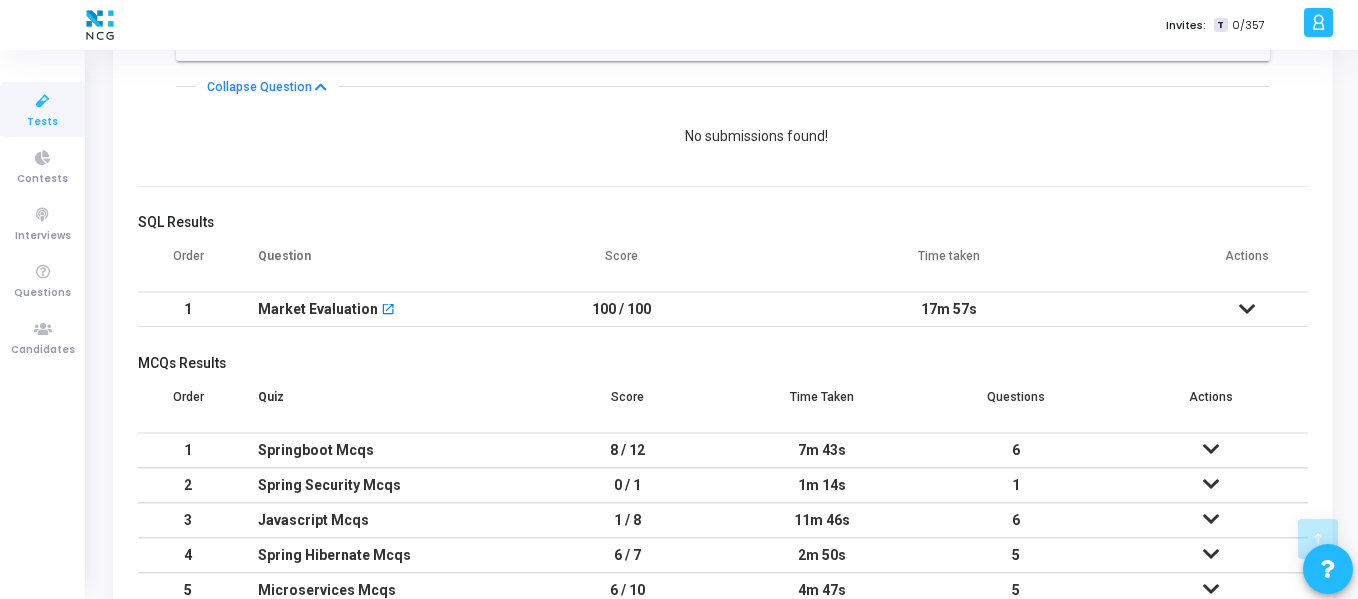 click at bounding box center (1247, 309) 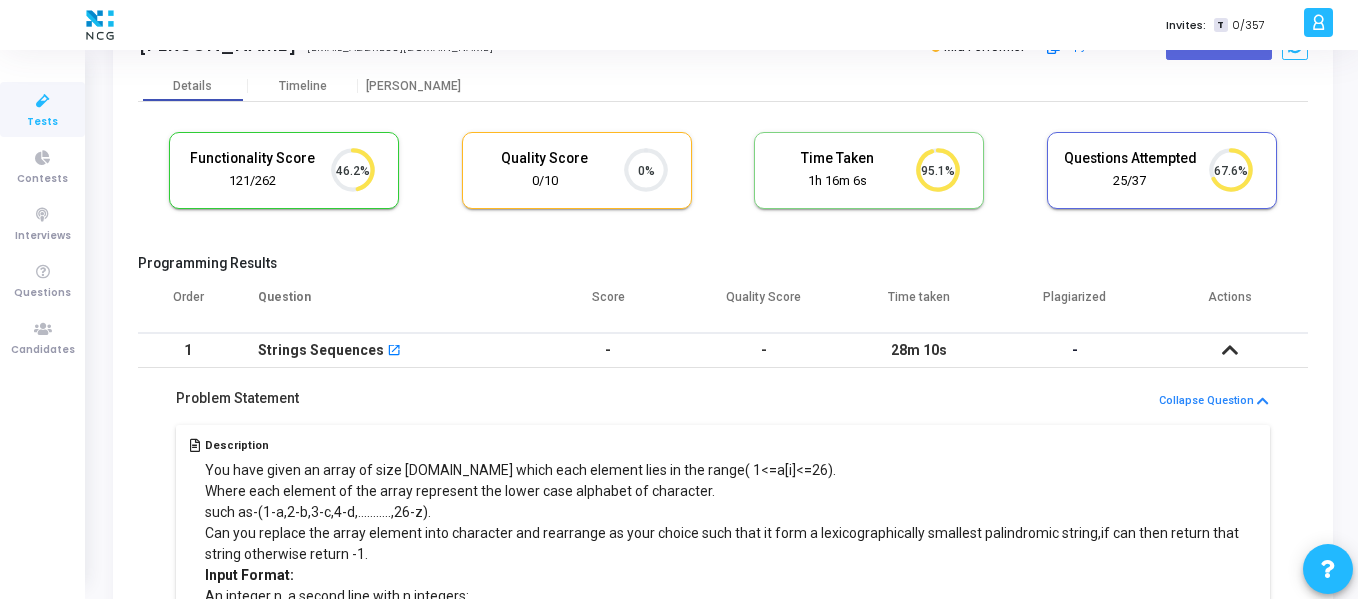 scroll, scrollTop: 0, scrollLeft: 0, axis: both 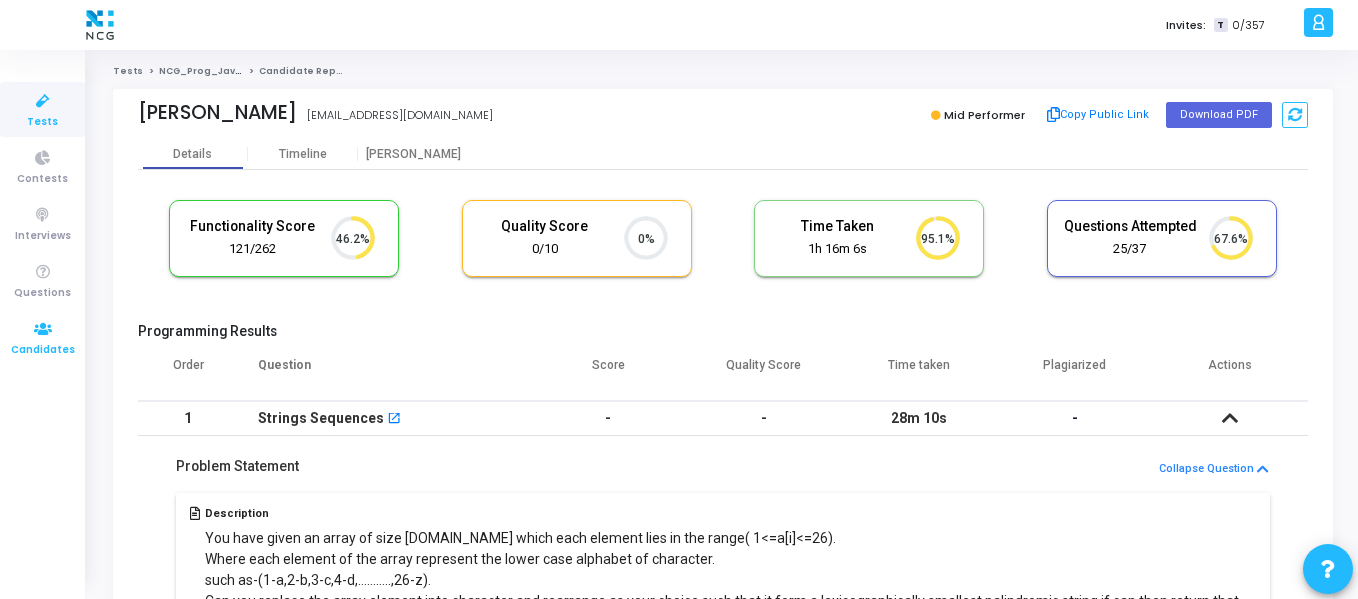 click on "Candidates" at bounding box center [43, 350] 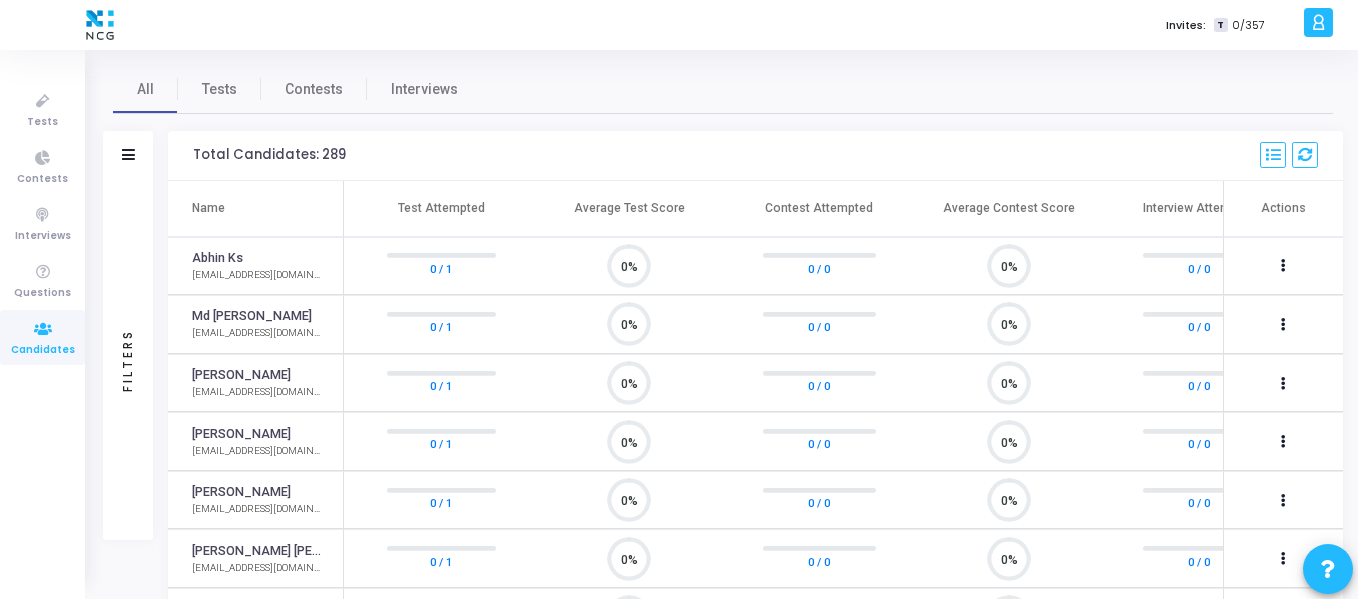 scroll, scrollTop: 9, scrollLeft: 9, axis: both 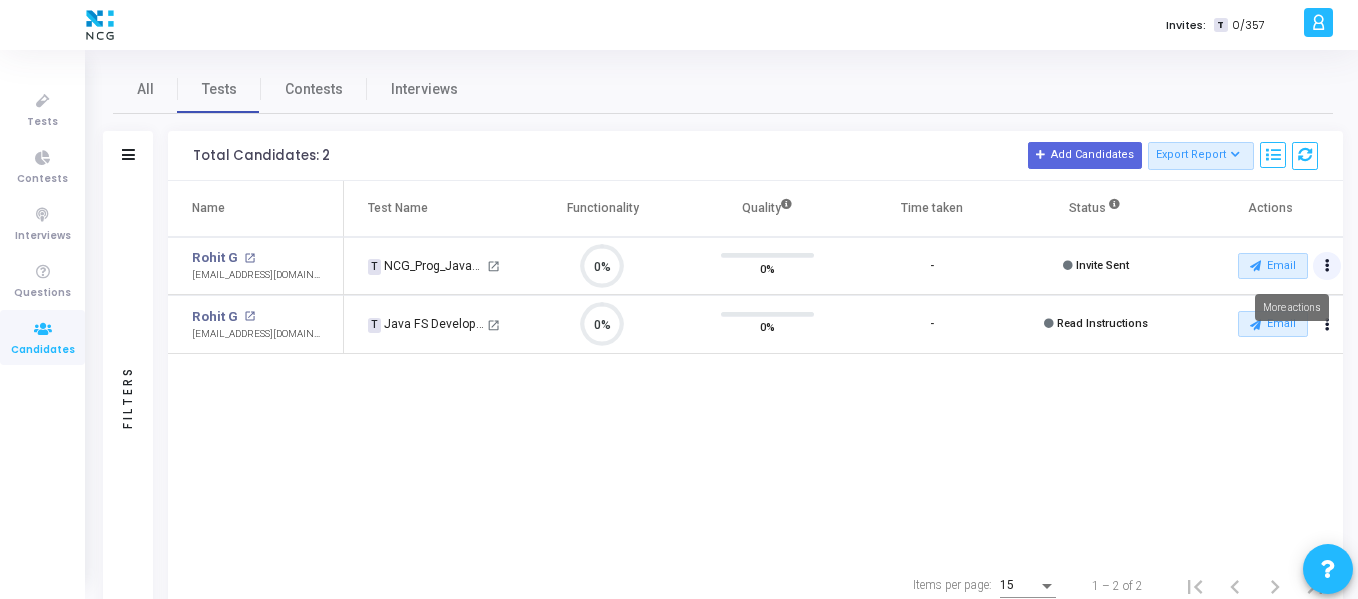 click at bounding box center (1327, 266) 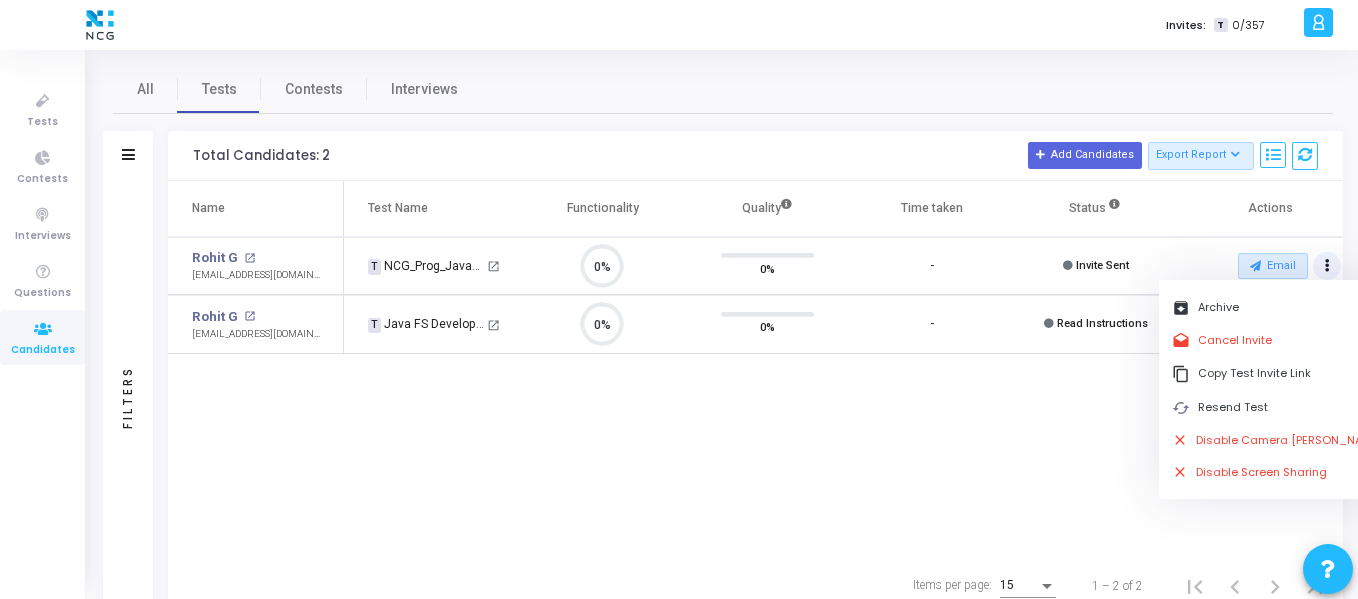 click on "Name  Test Name   Functionality   Quality  Time taken  Status   Actions   Rohit G open_in_new  rohitgaud02@gmail.com   T   NCG_Prog_JavaFS_2025_Test   open_in_new 0%  0%   -   Invite Sent   Email   Rohit G open_in_new  rohitgaud02@gmail.com   T   Java FS Developer_NCG   open_in_new 0%  0%   -   Read Instructions   Email  archive  Archive  drafts  Cancel Invite  content_copy  Copy Test Invite Link  cached  Resend Test  close  Disable Camera Proctor  close  Disable Screen Sharing" 